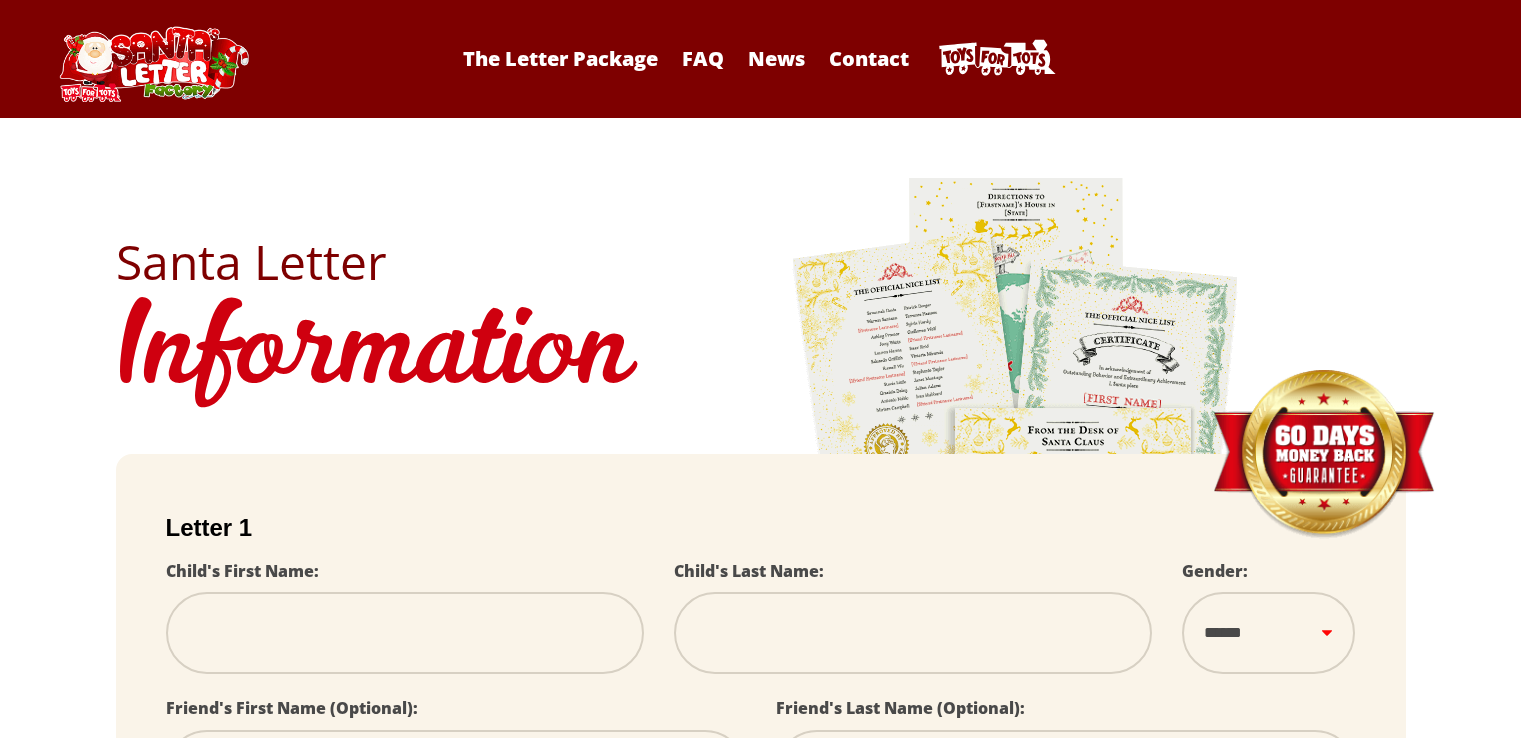 scroll, scrollTop: 0, scrollLeft: 0, axis: both 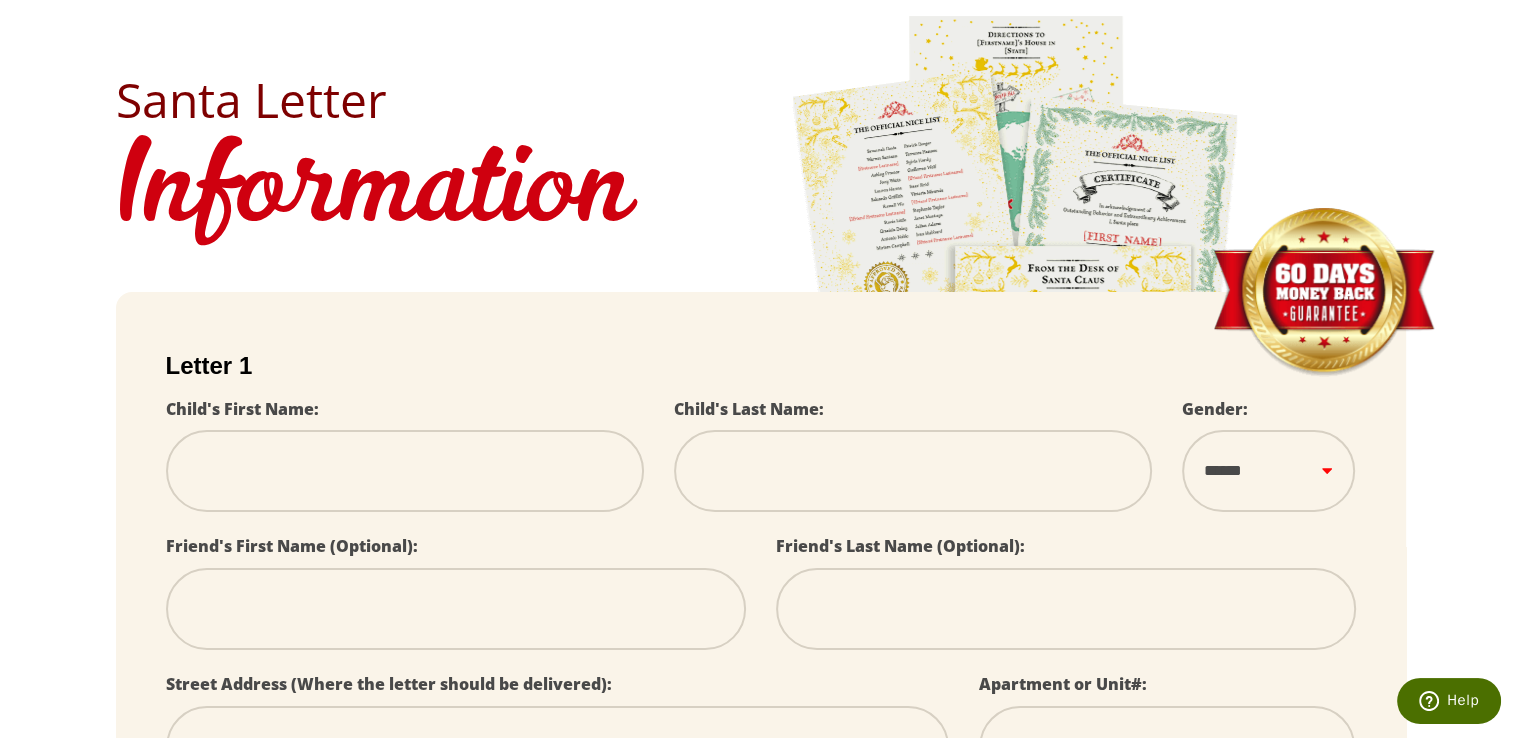 click at bounding box center (405, 471) 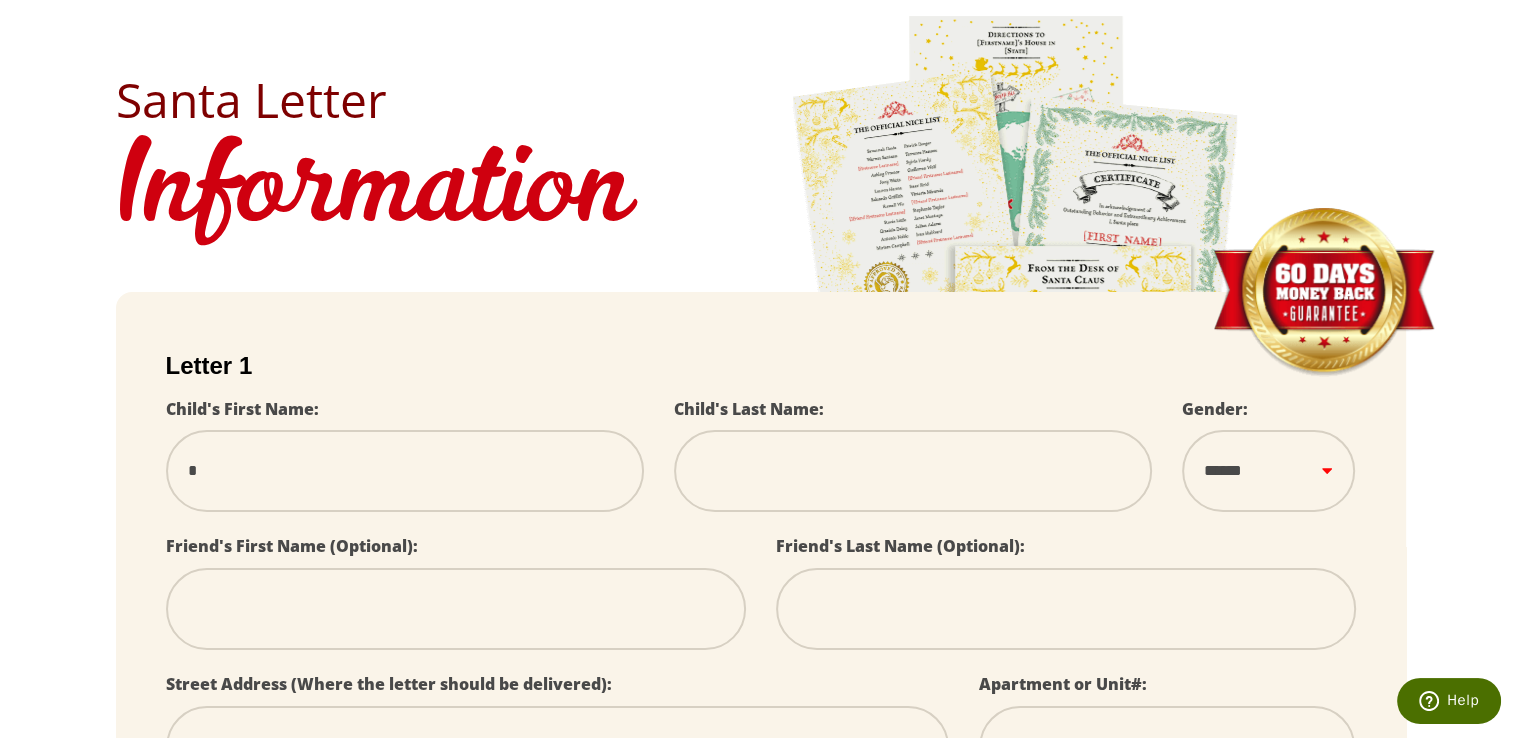type on "**" 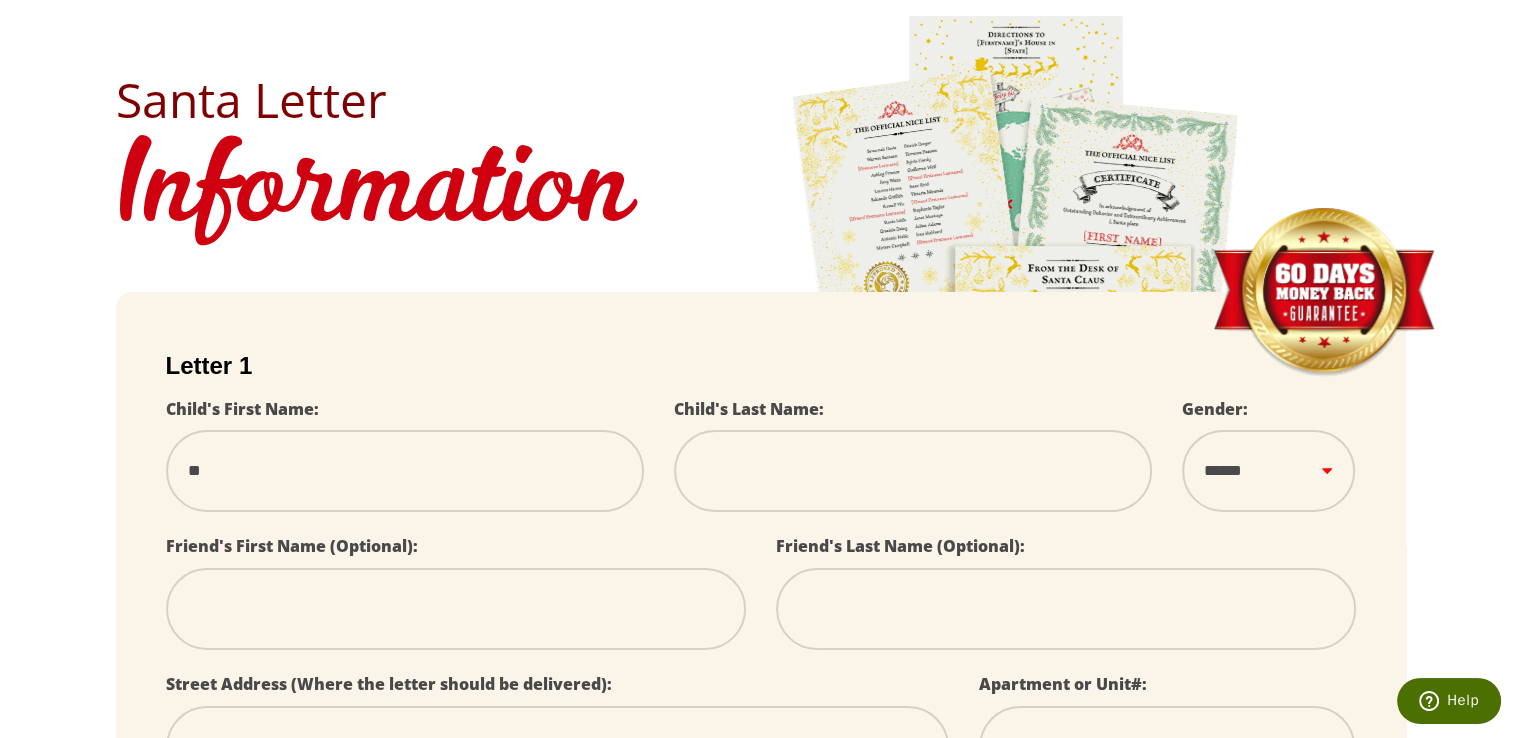 type on "***" 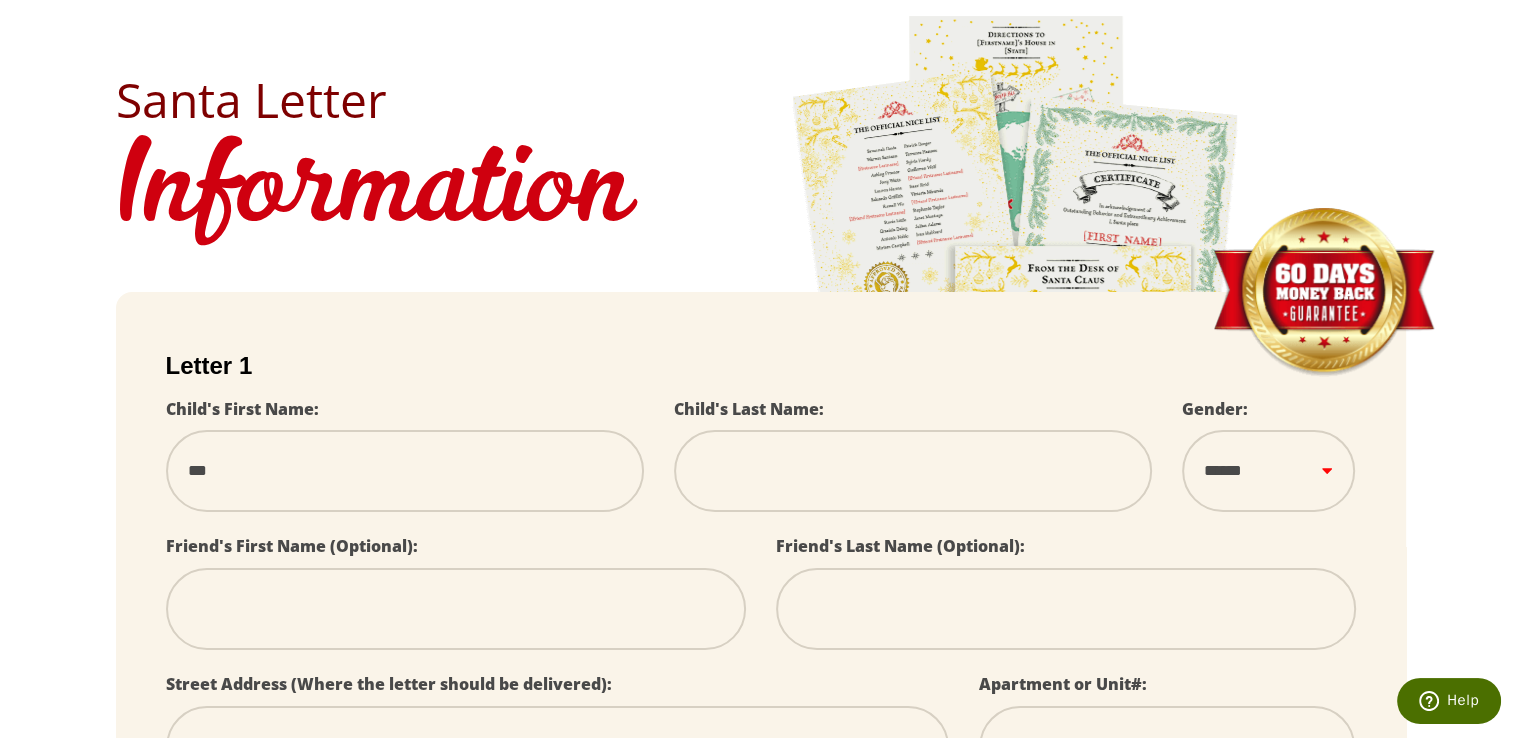 type on "****" 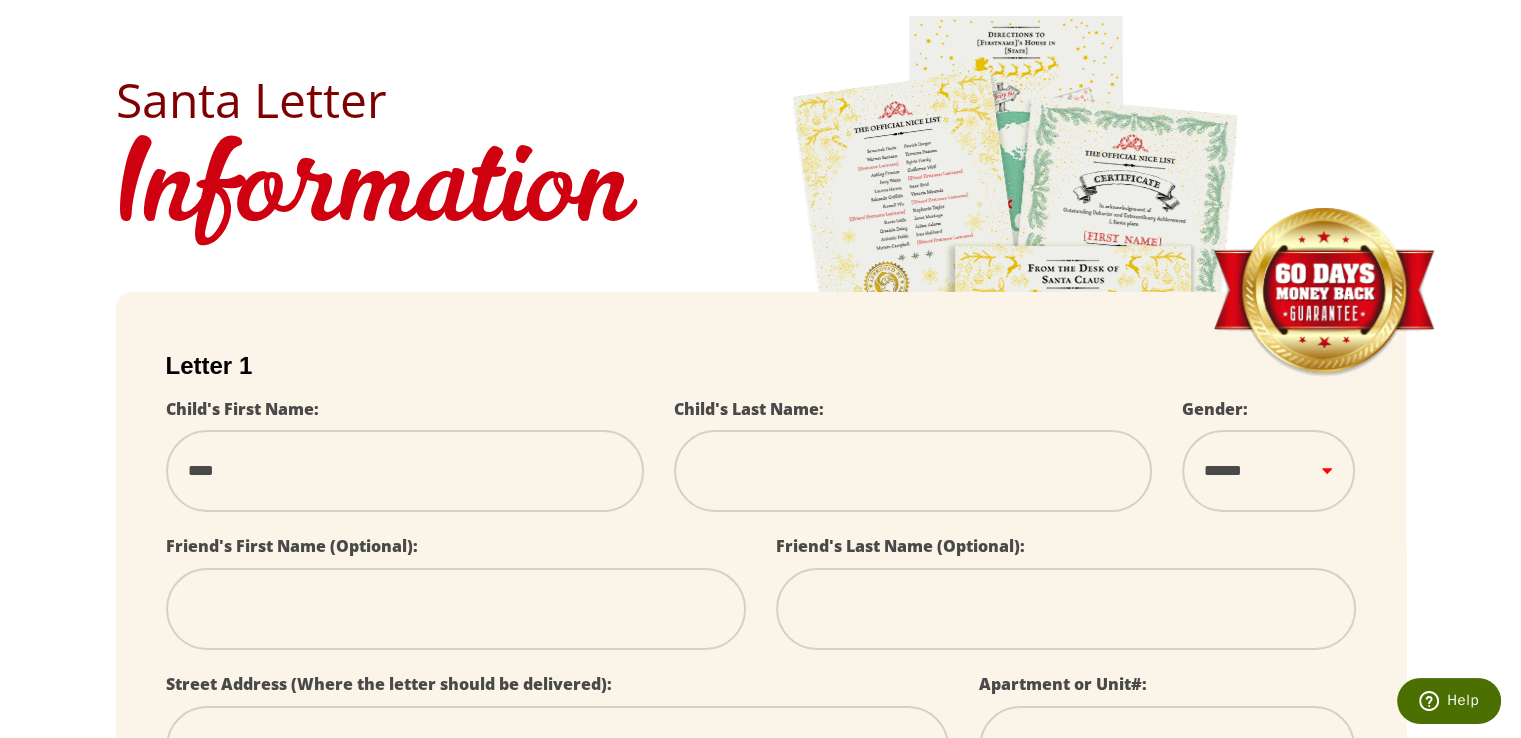 select 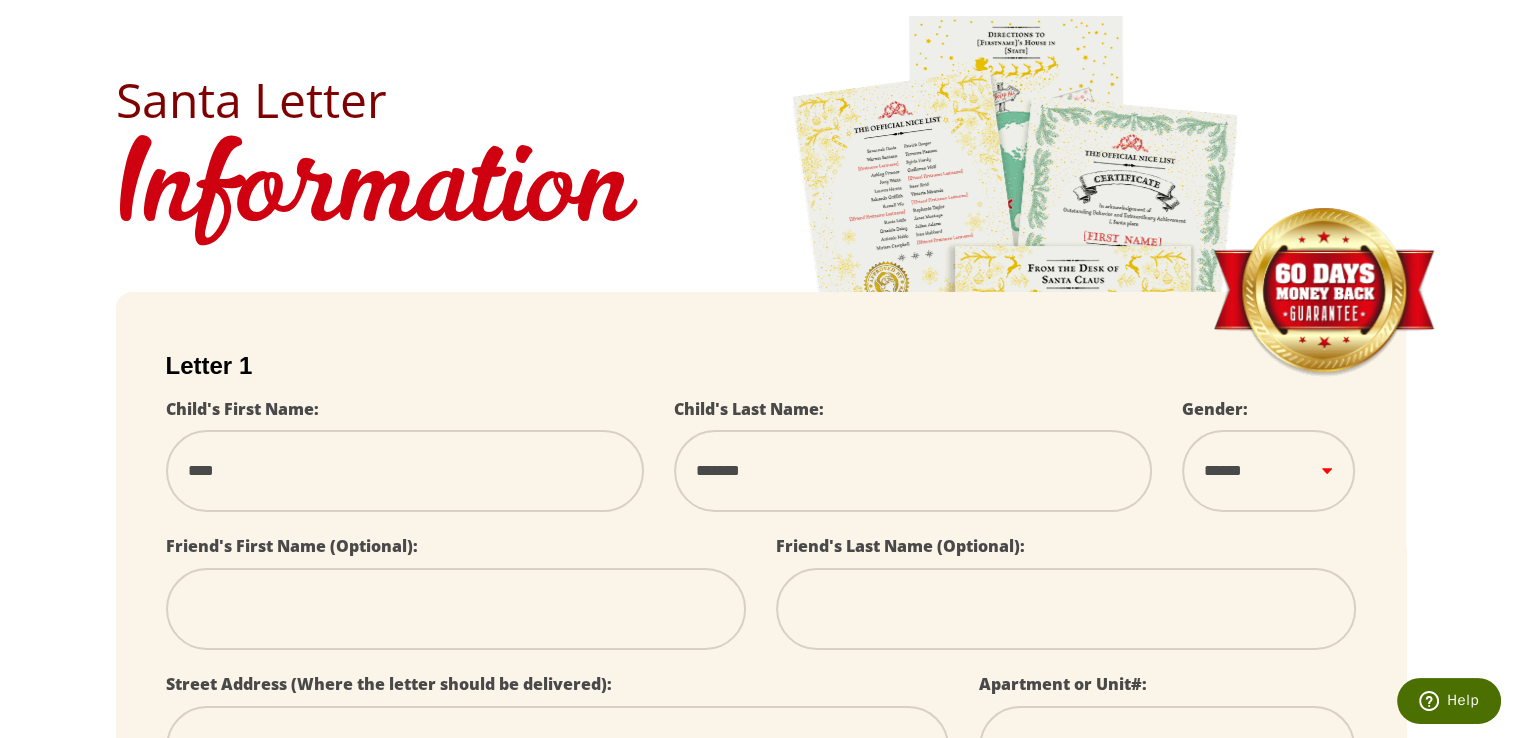 select 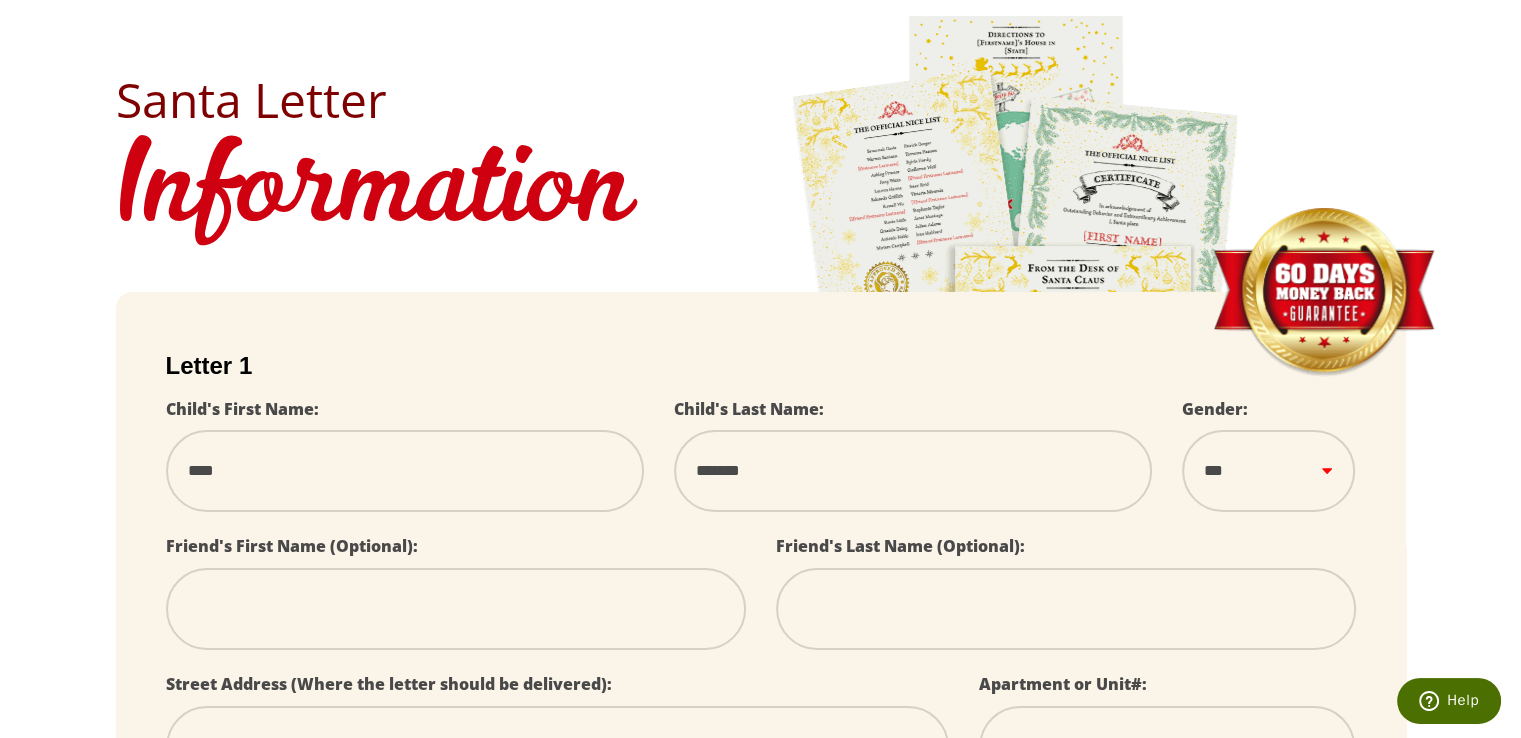 click on "******   ***   ****" at bounding box center (1268, 470) 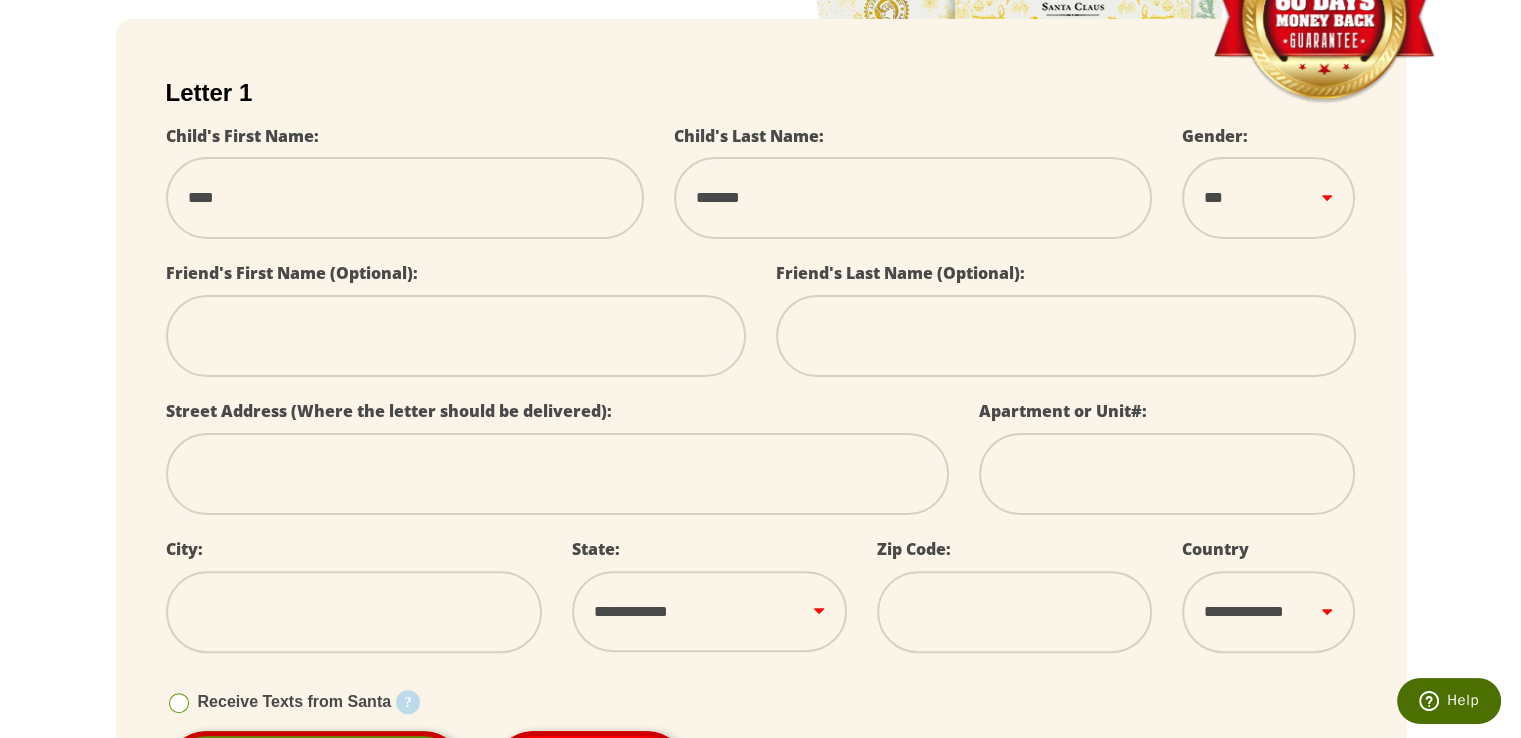 scroll, scrollTop: 483, scrollLeft: 0, axis: vertical 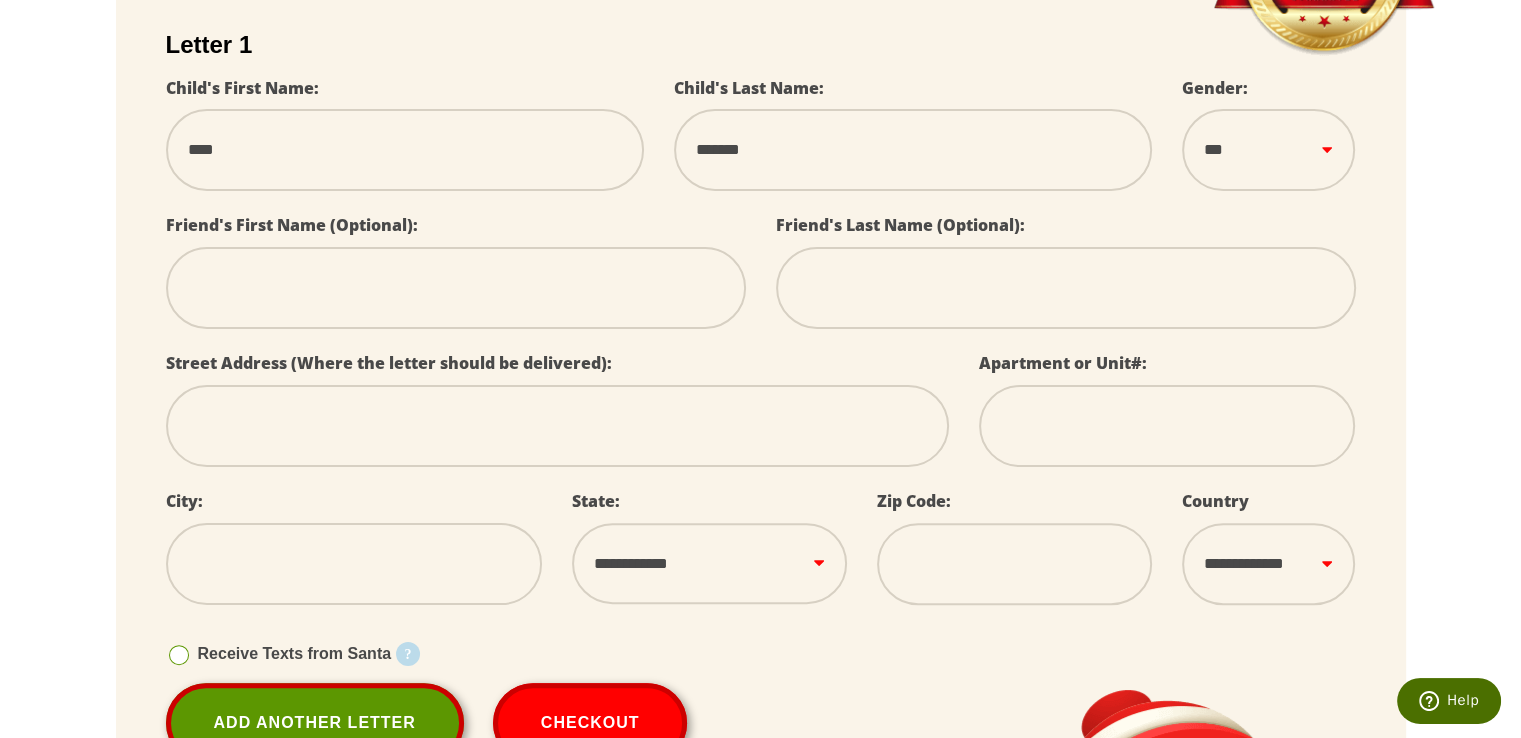 click at bounding box center (557, 426) 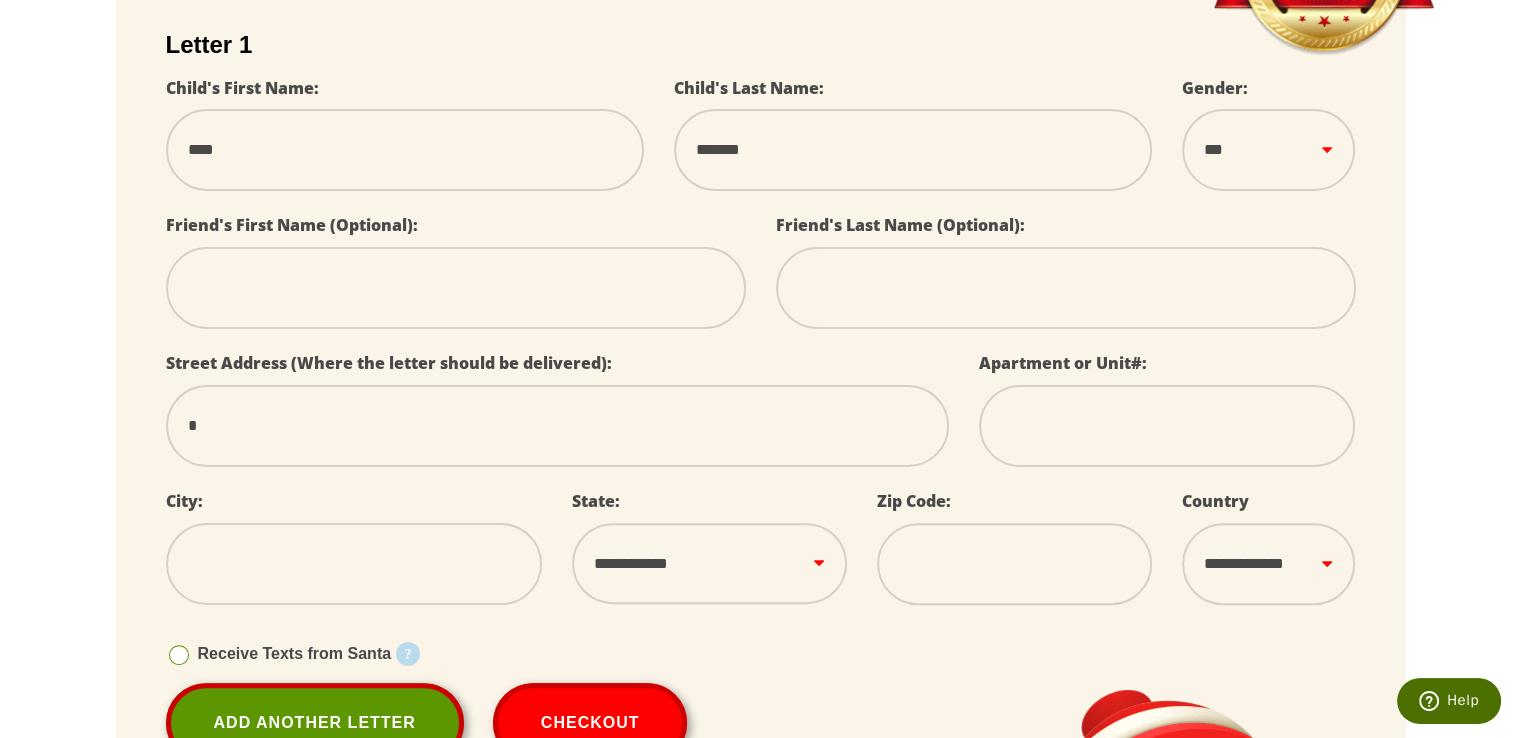 type on "**" 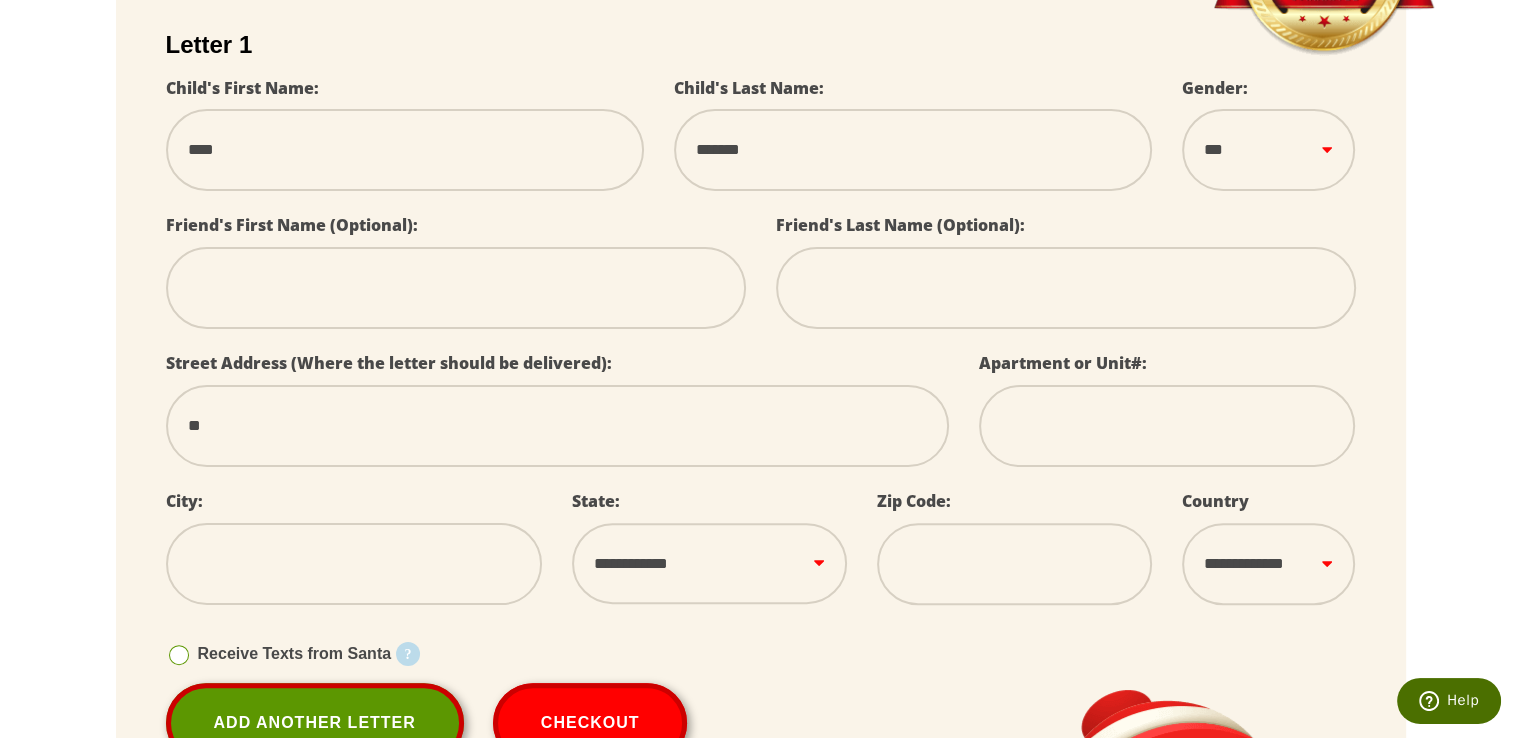 type on "***" 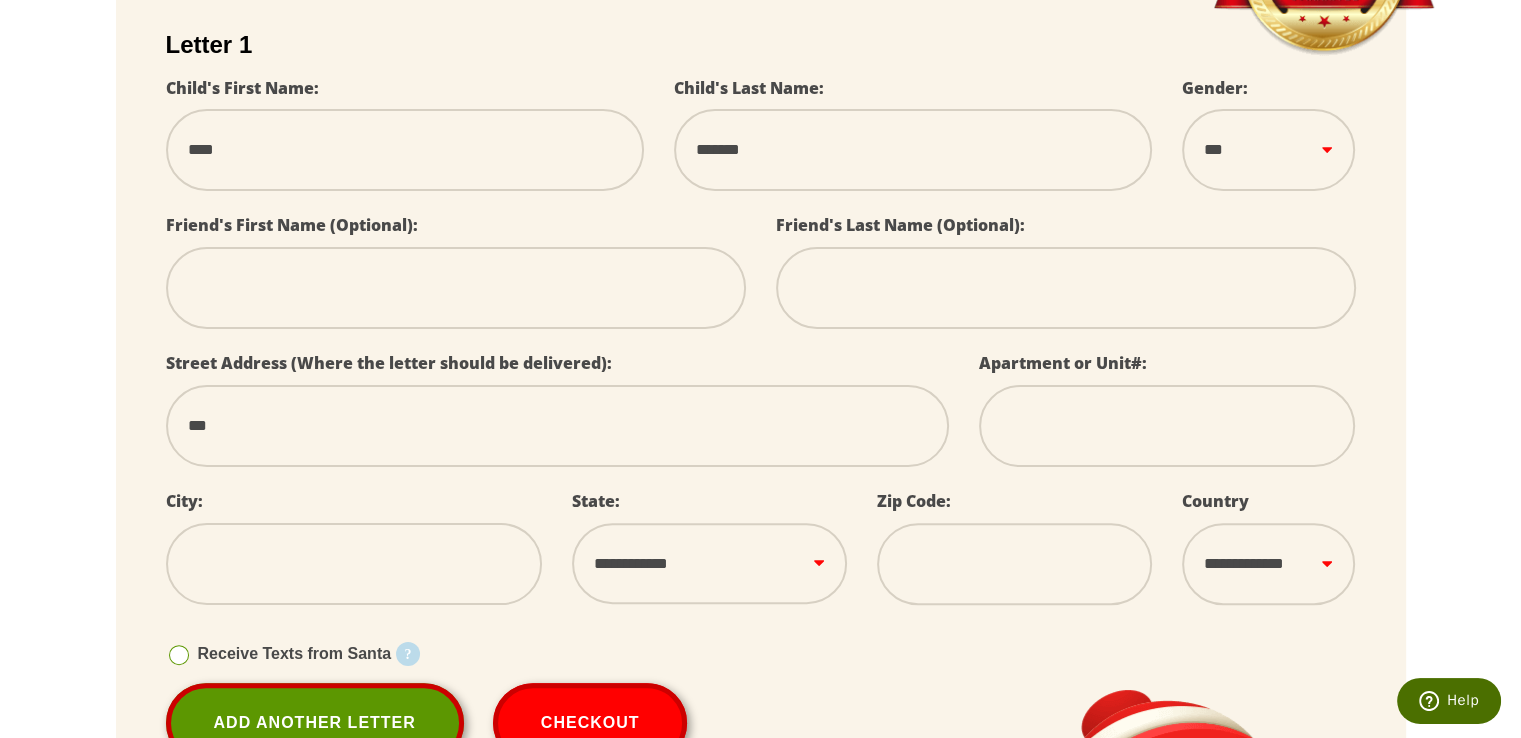 type on "****" 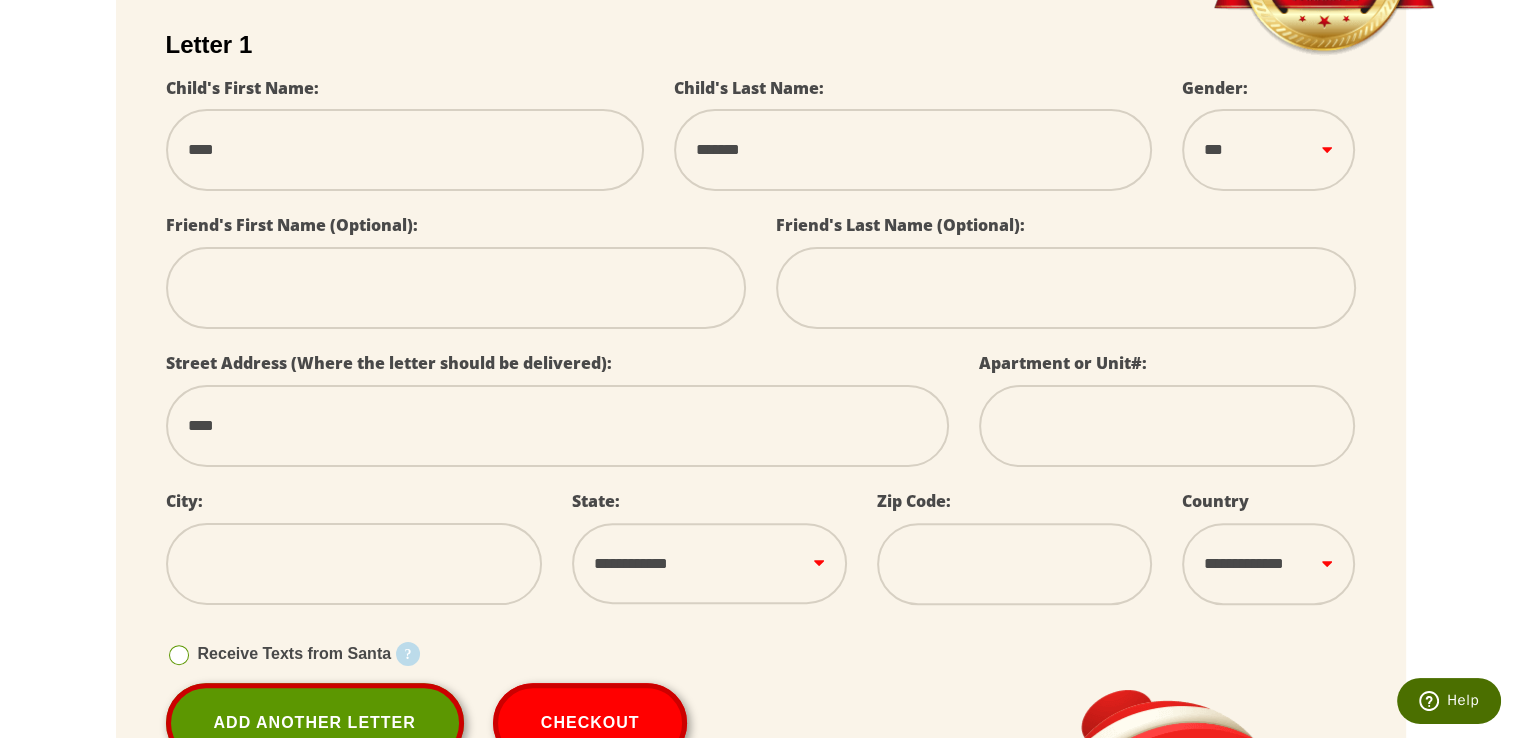 type on "****" 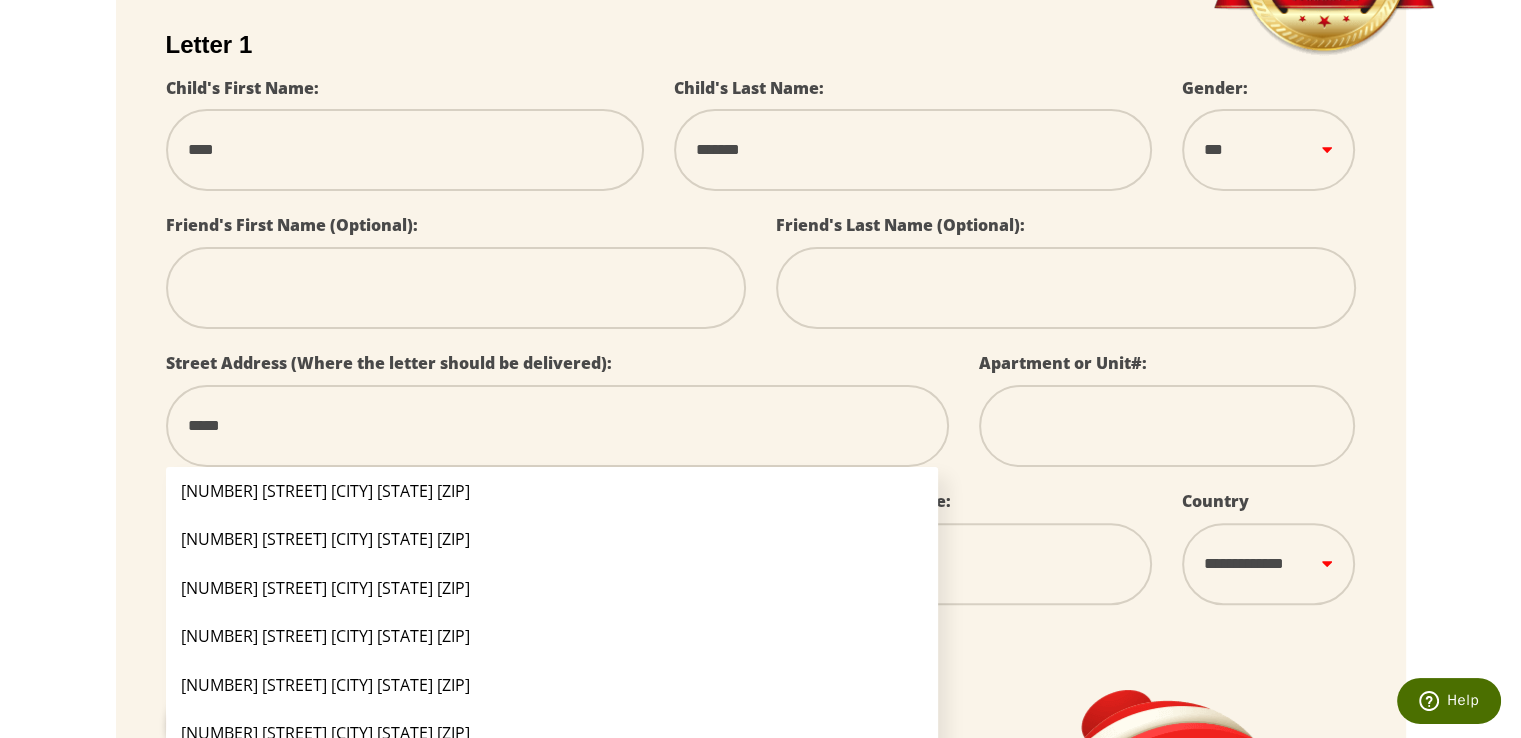 type on "******" 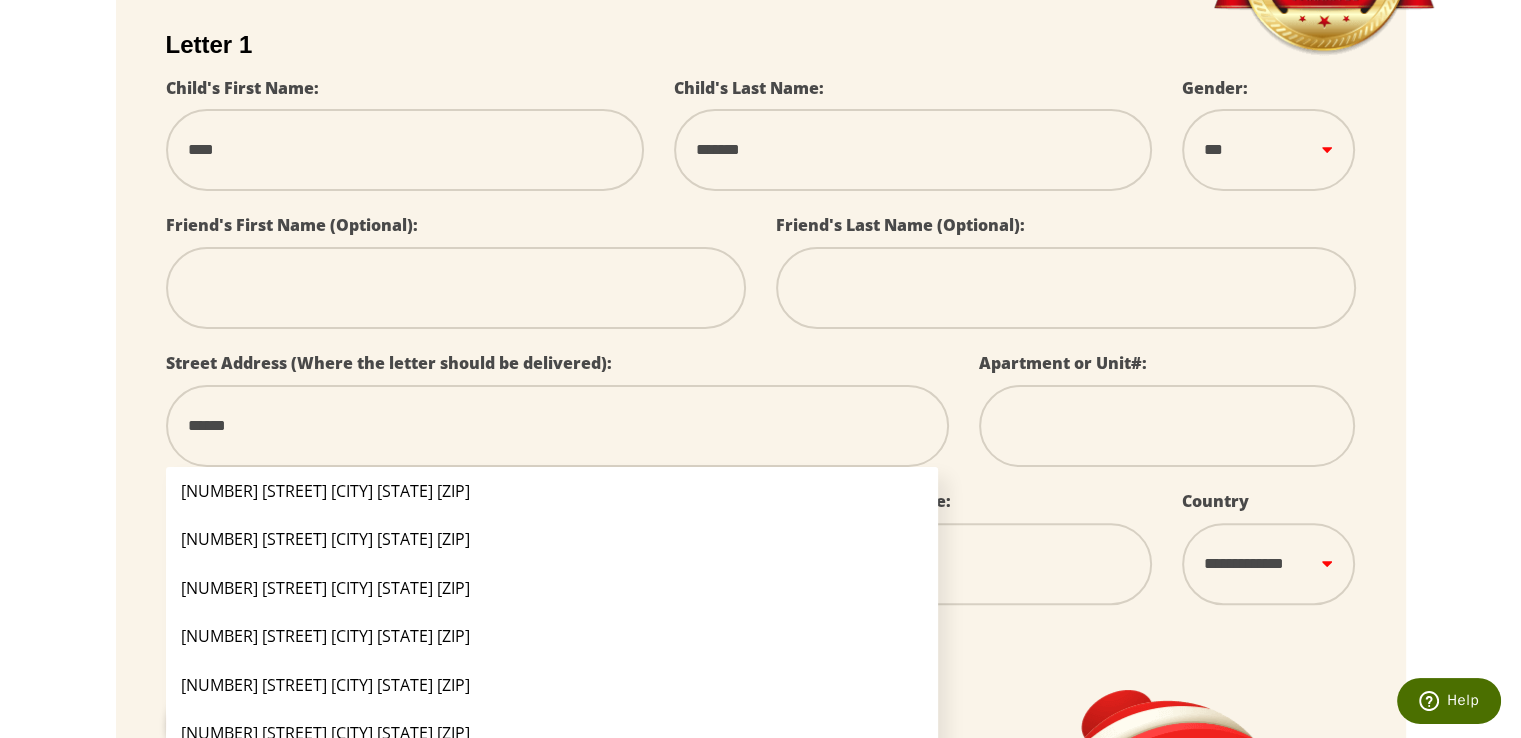 type on "*******" 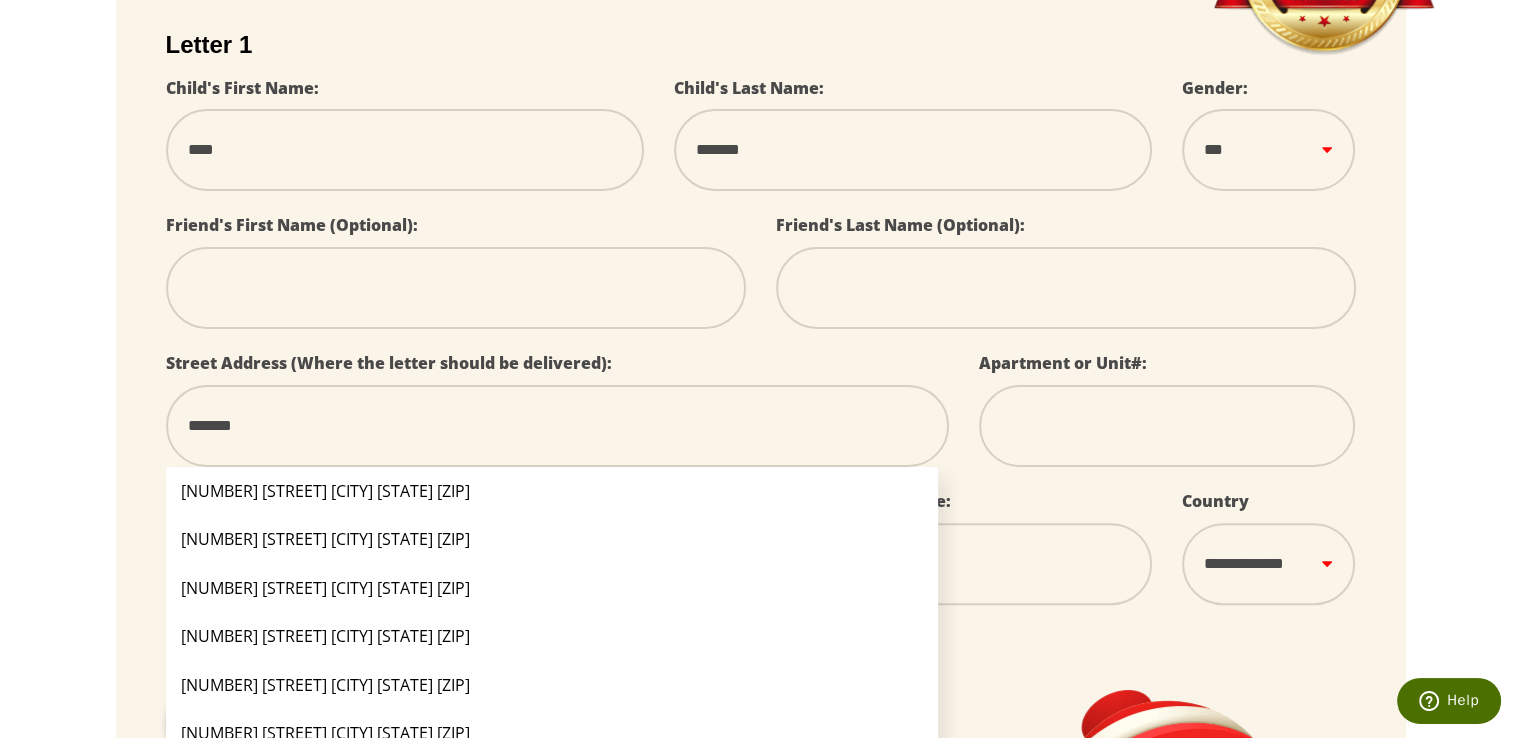 select 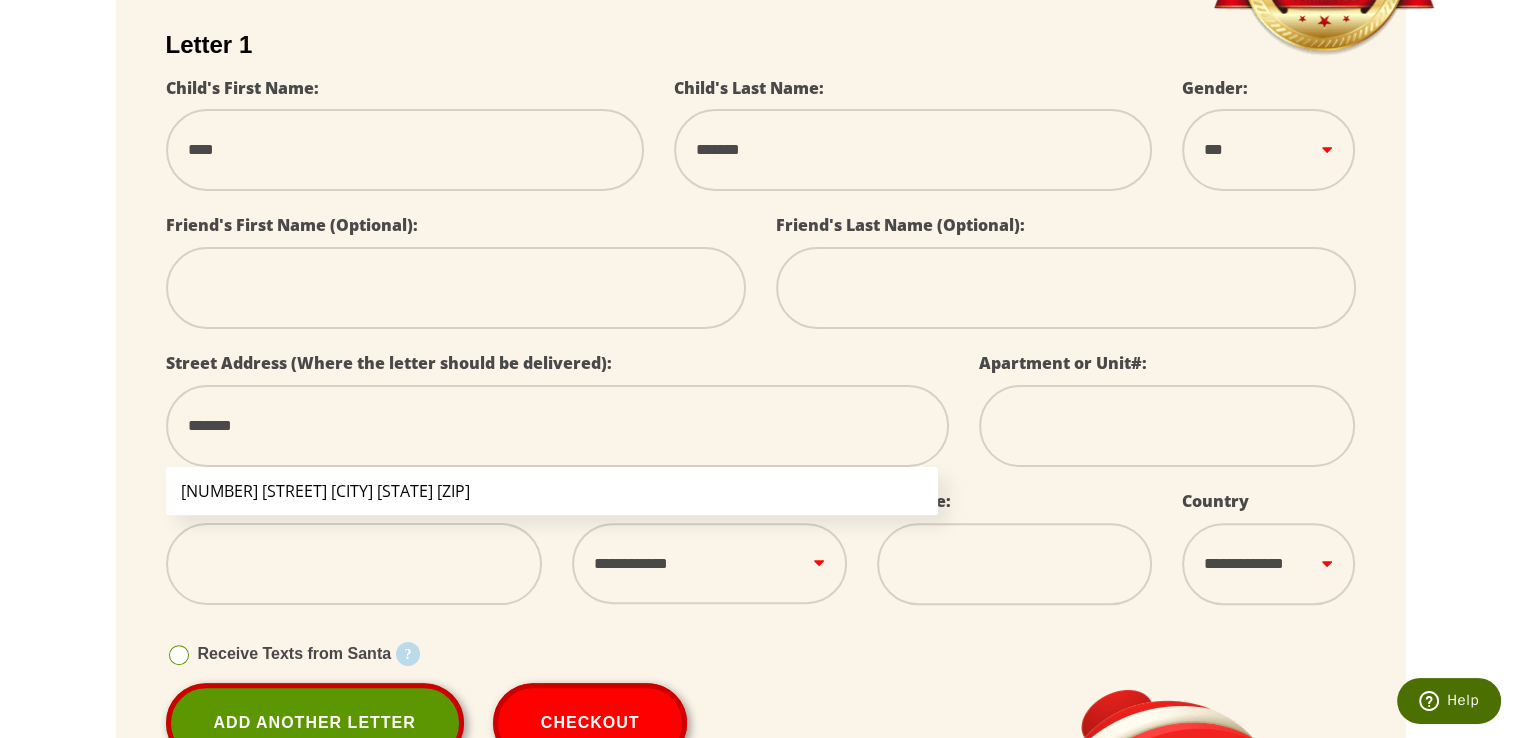 type on "********" 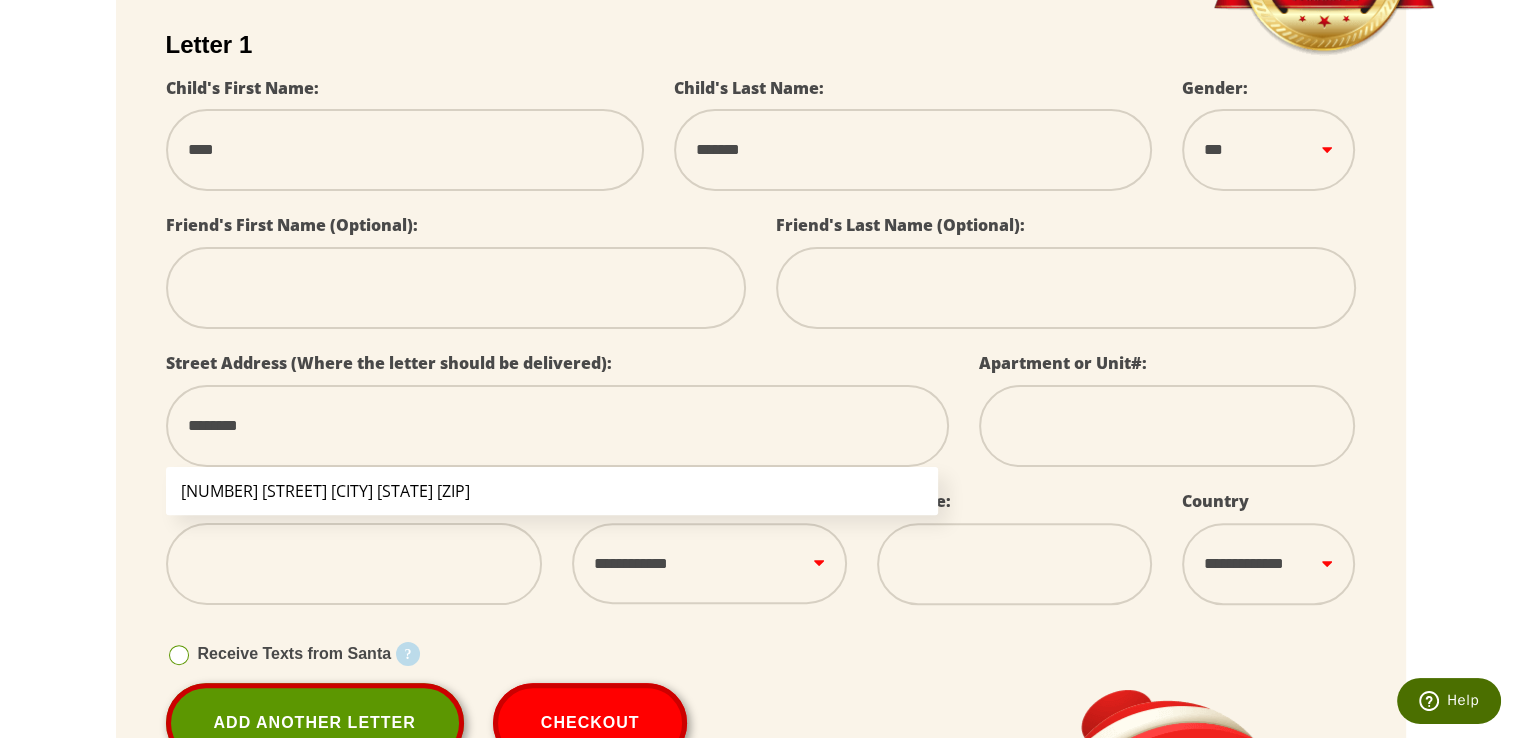 type on "*********" 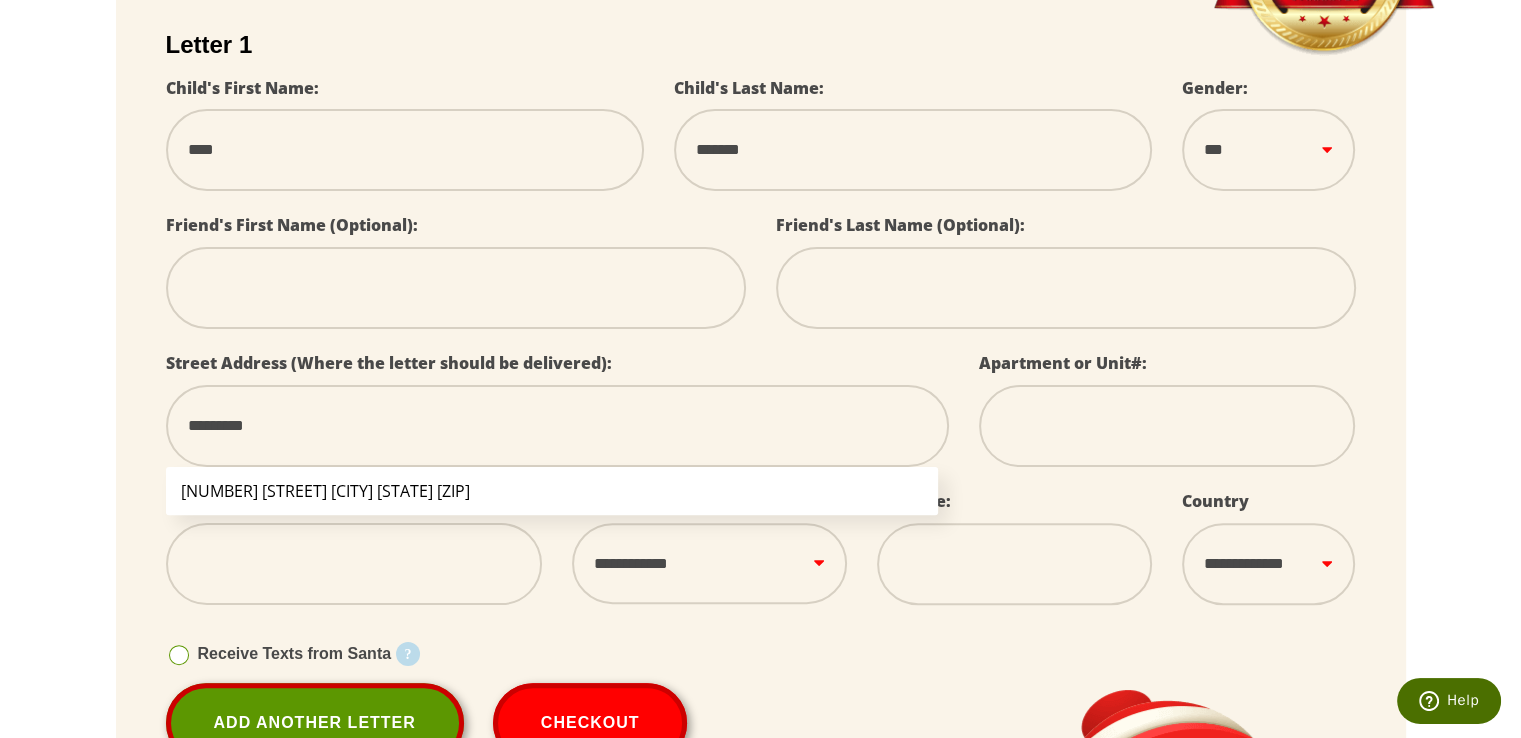 type on "**********" 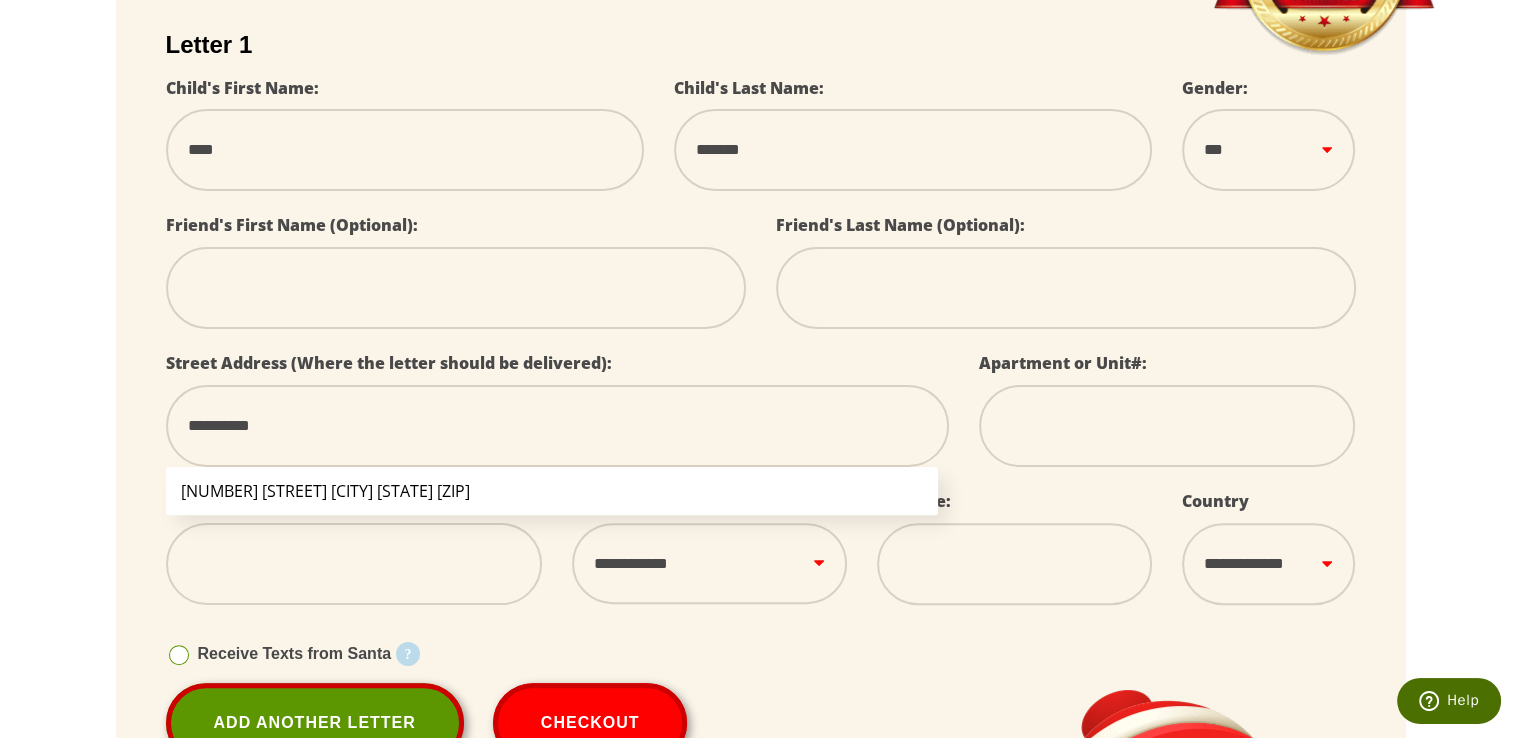 type on "**********" 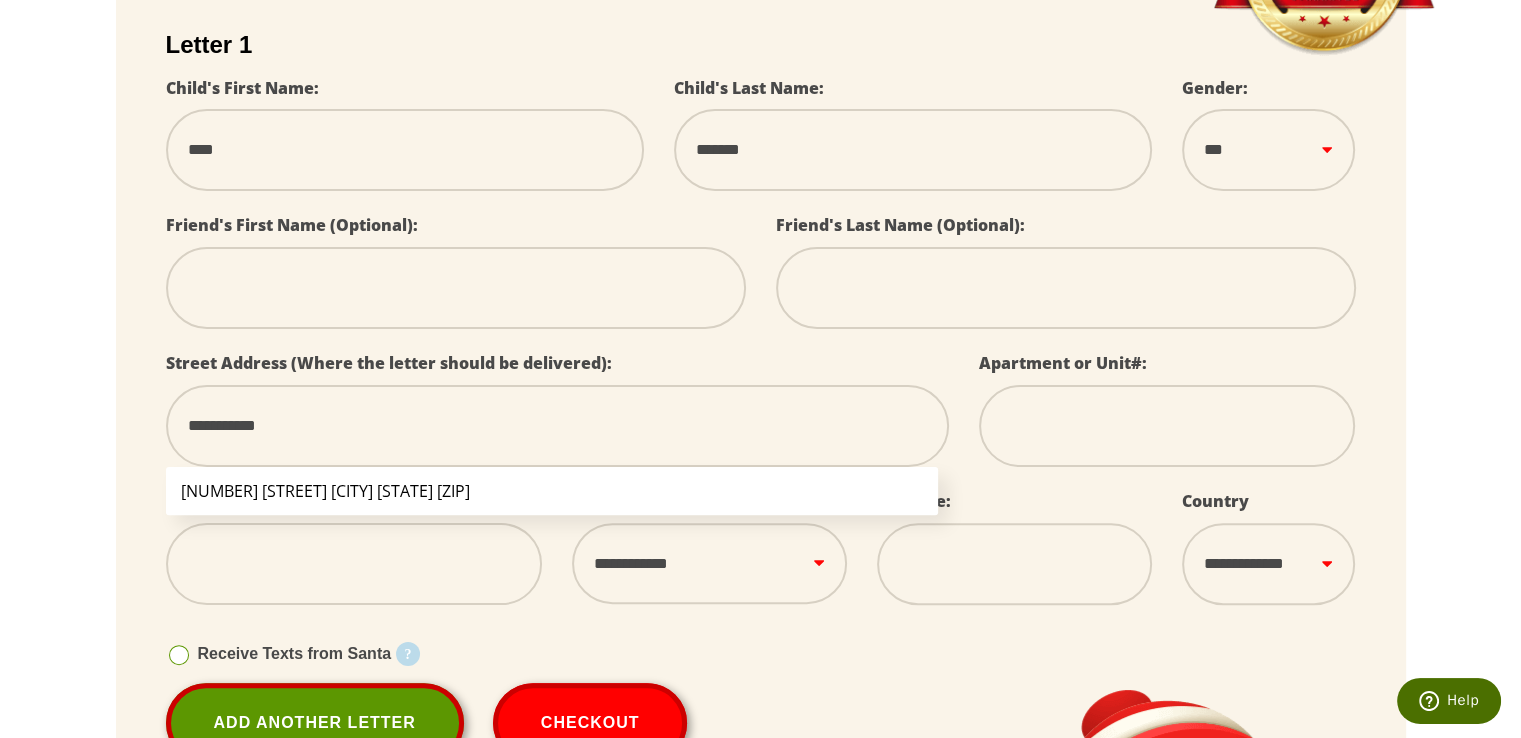 type on "**********" 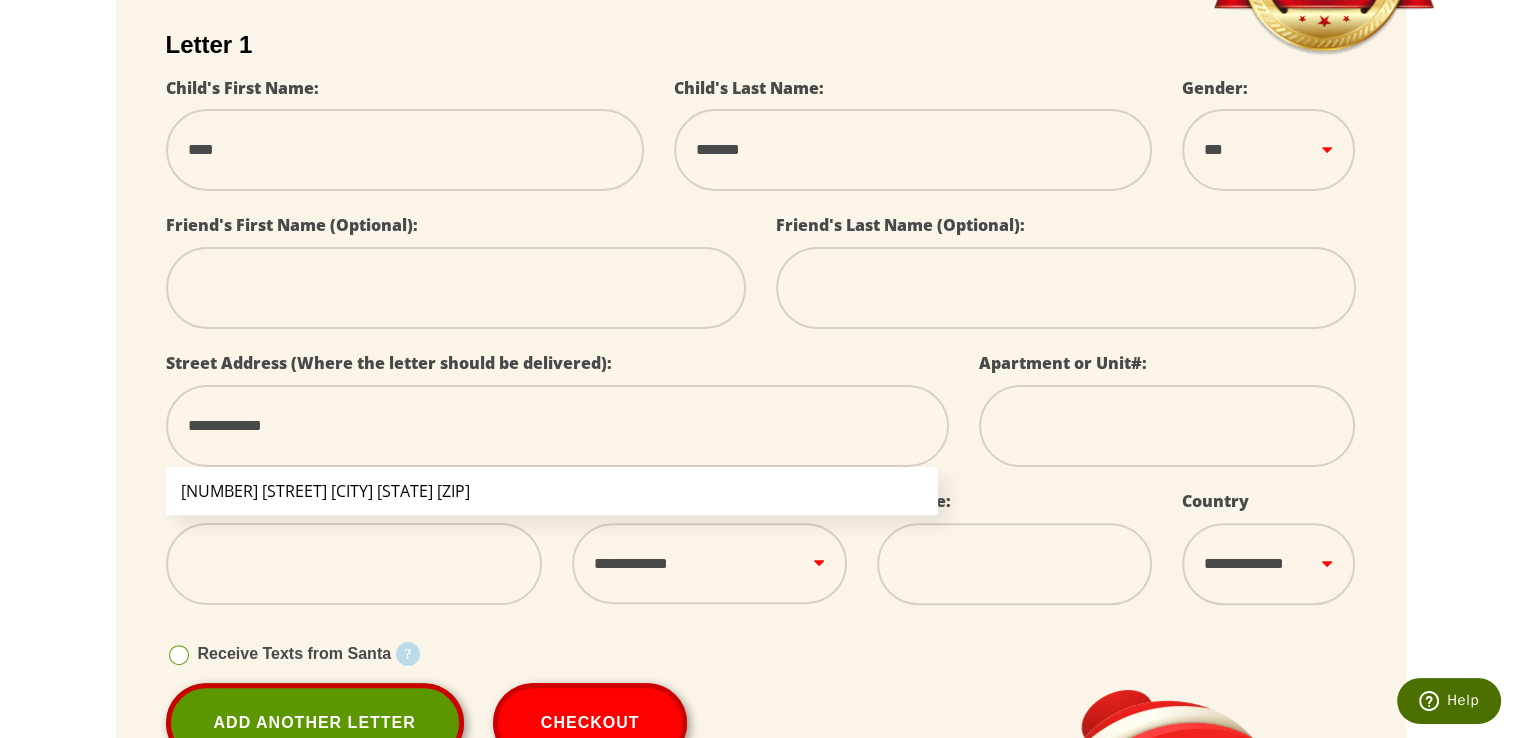 type on "**********" 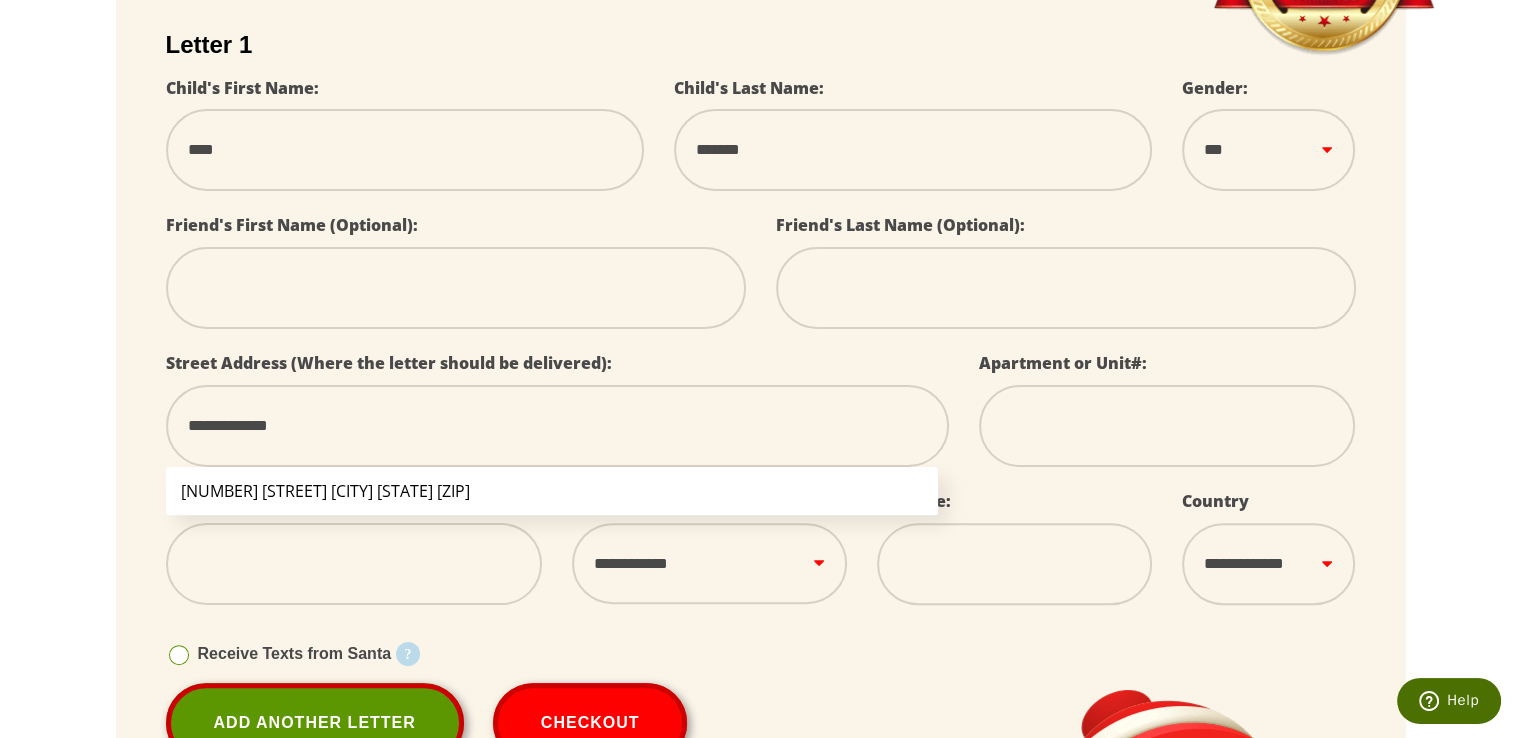 type on "**********" 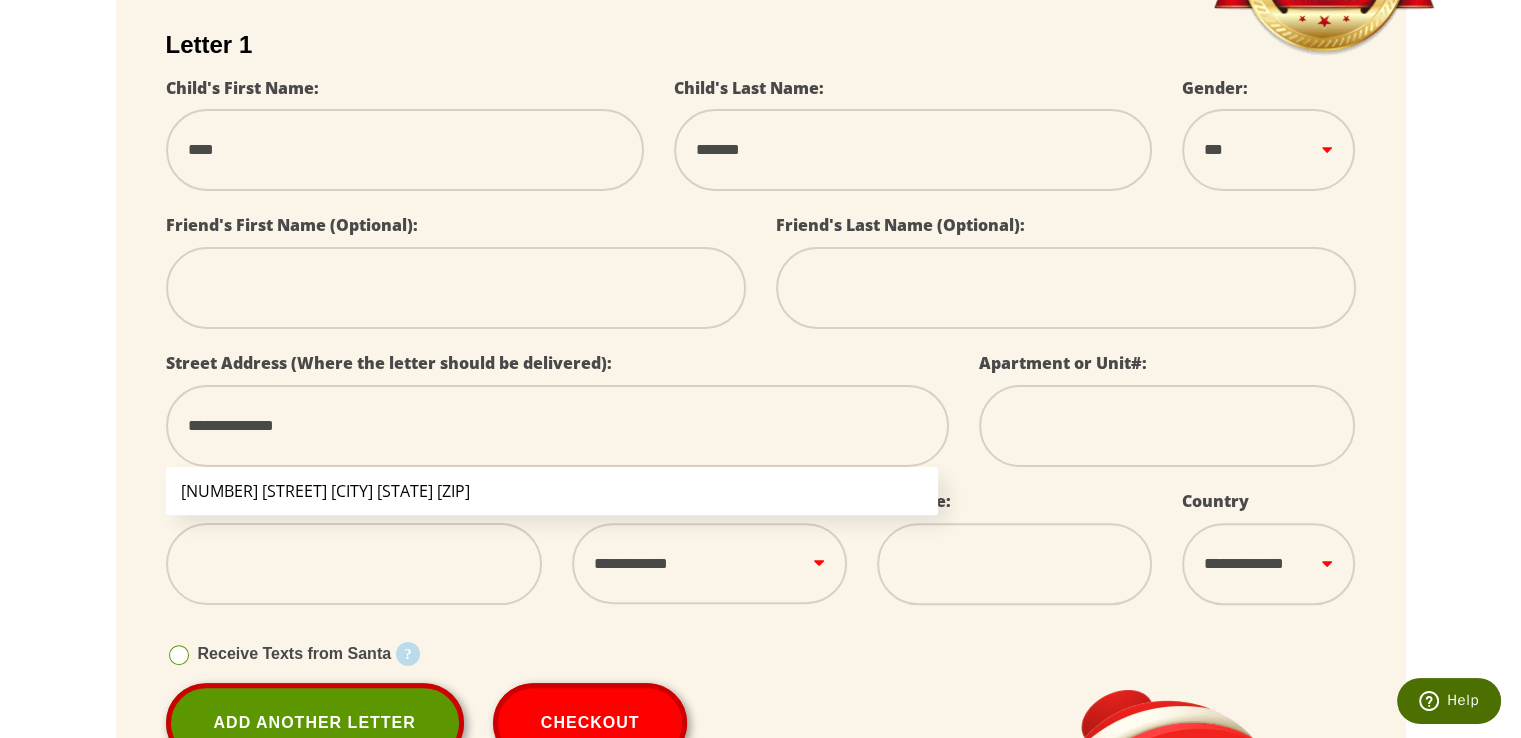 type on "**********" 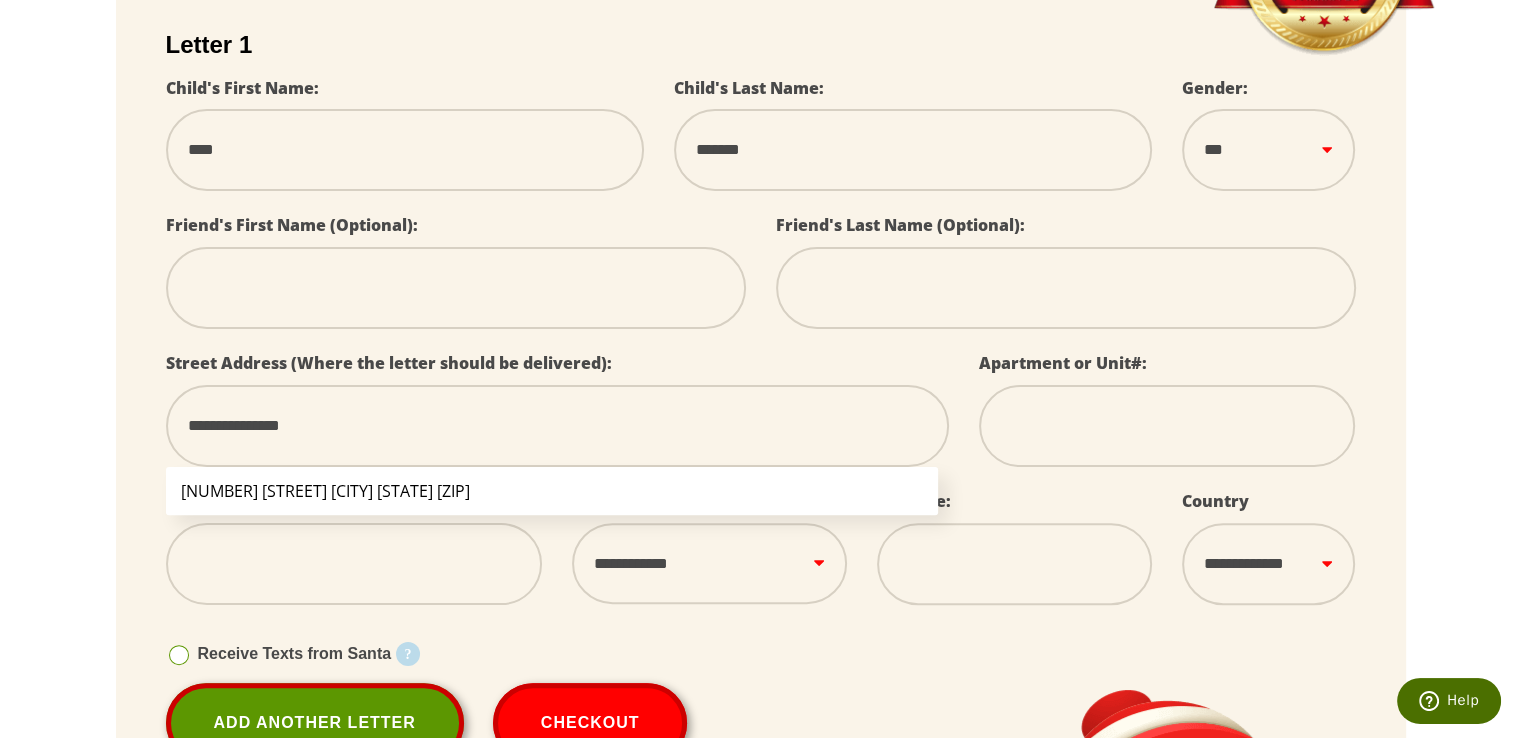 type on "**********" 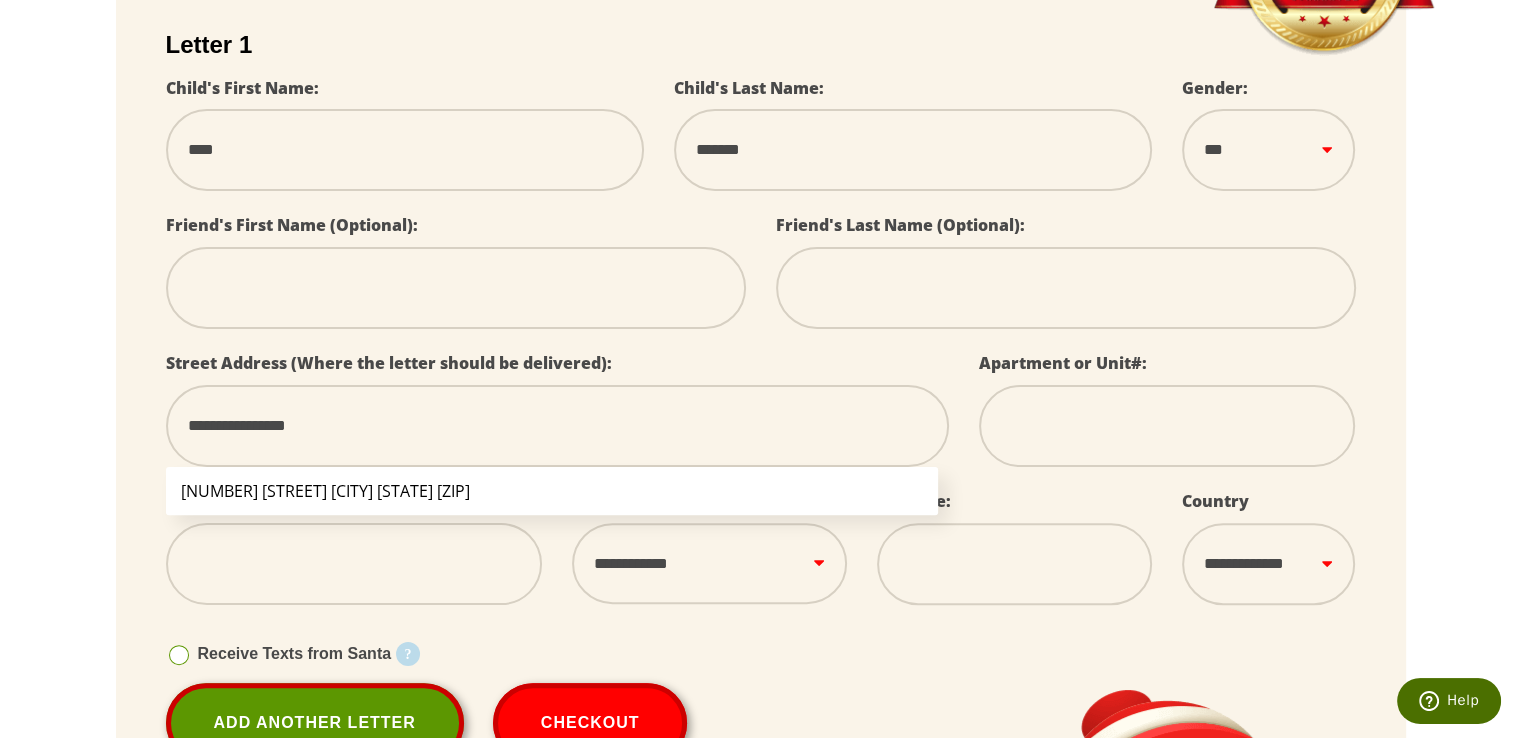 type on "**********" 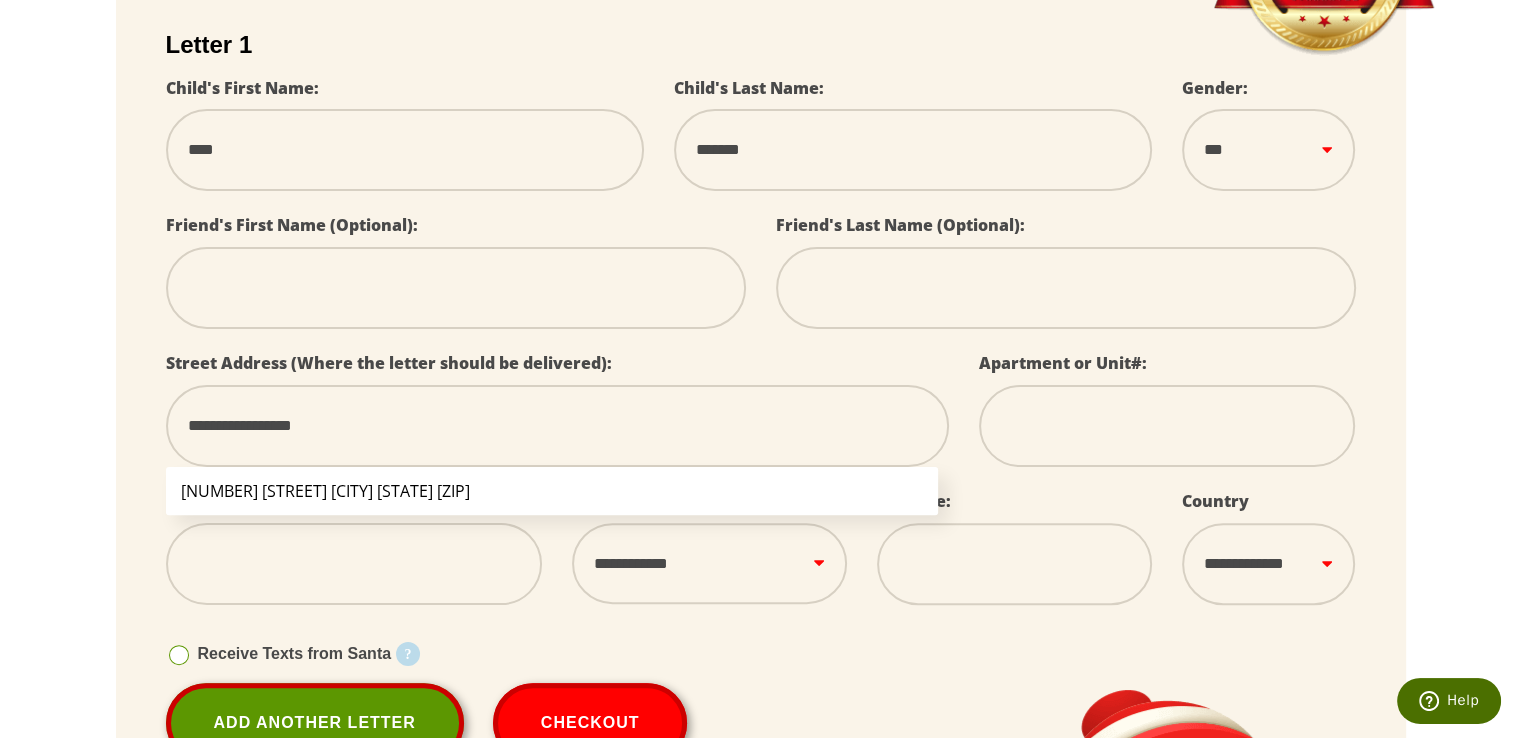 type on "**********" 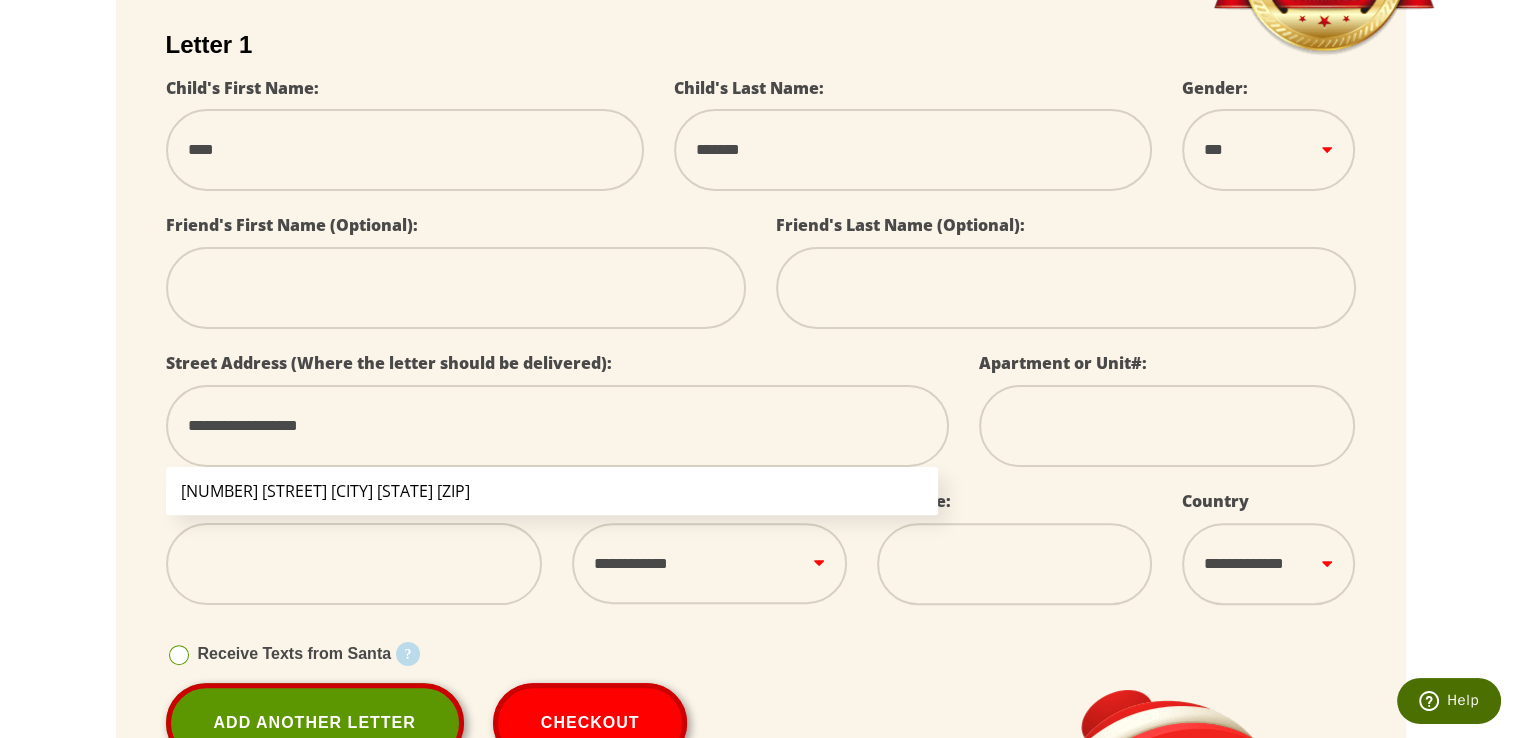 type on "**********" 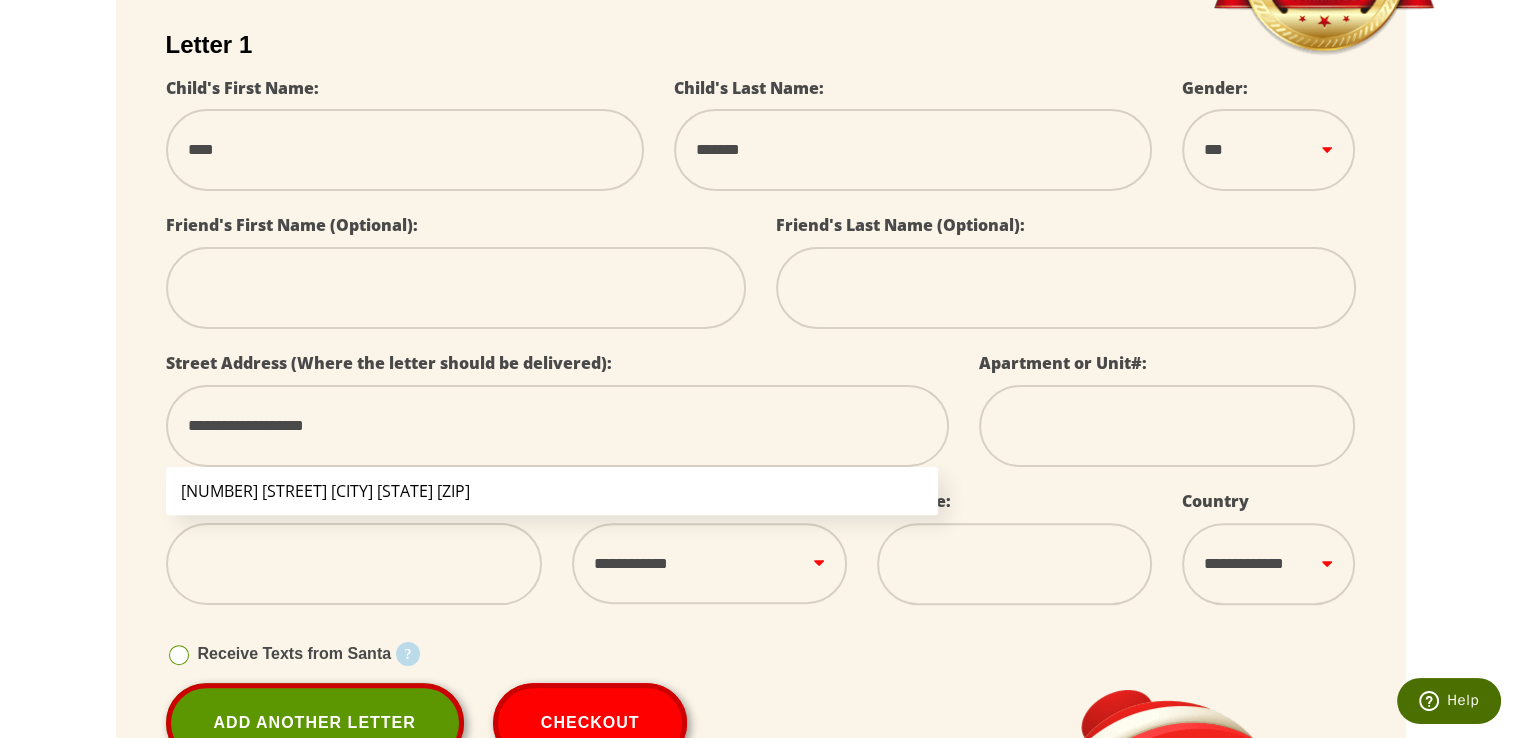type on "**********" 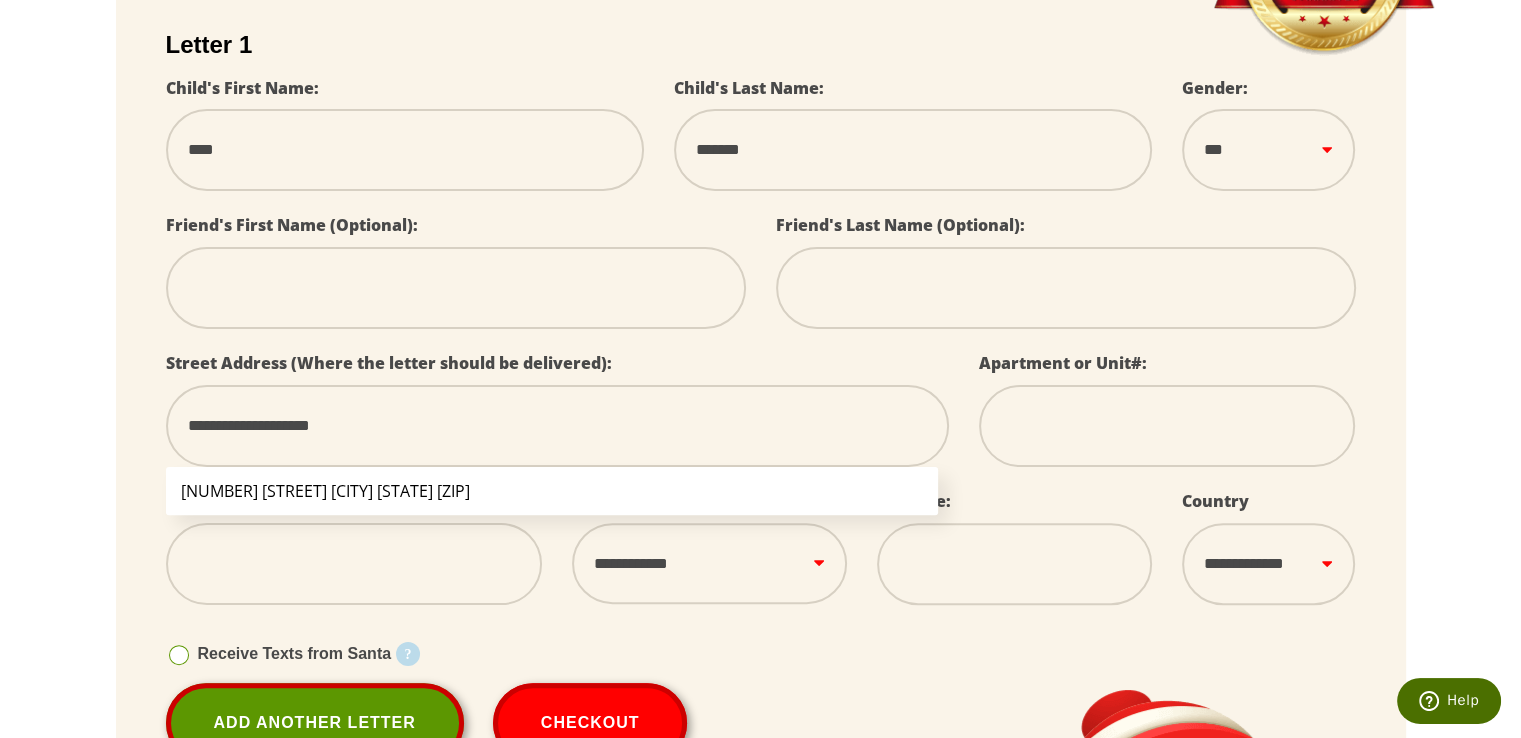 type on "**********" 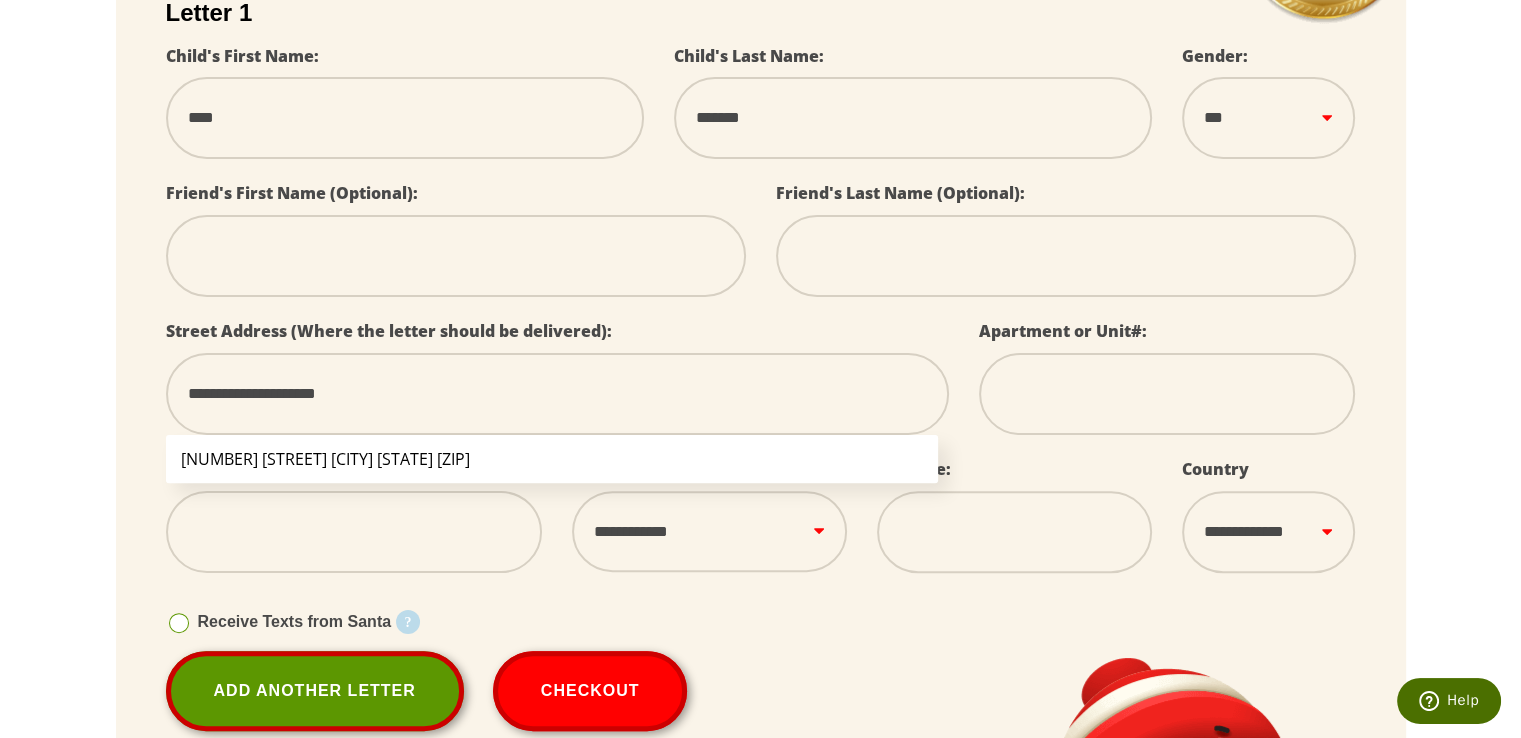 scroll, scrollTop: 528, scrollLeft: 0, axis: vertical 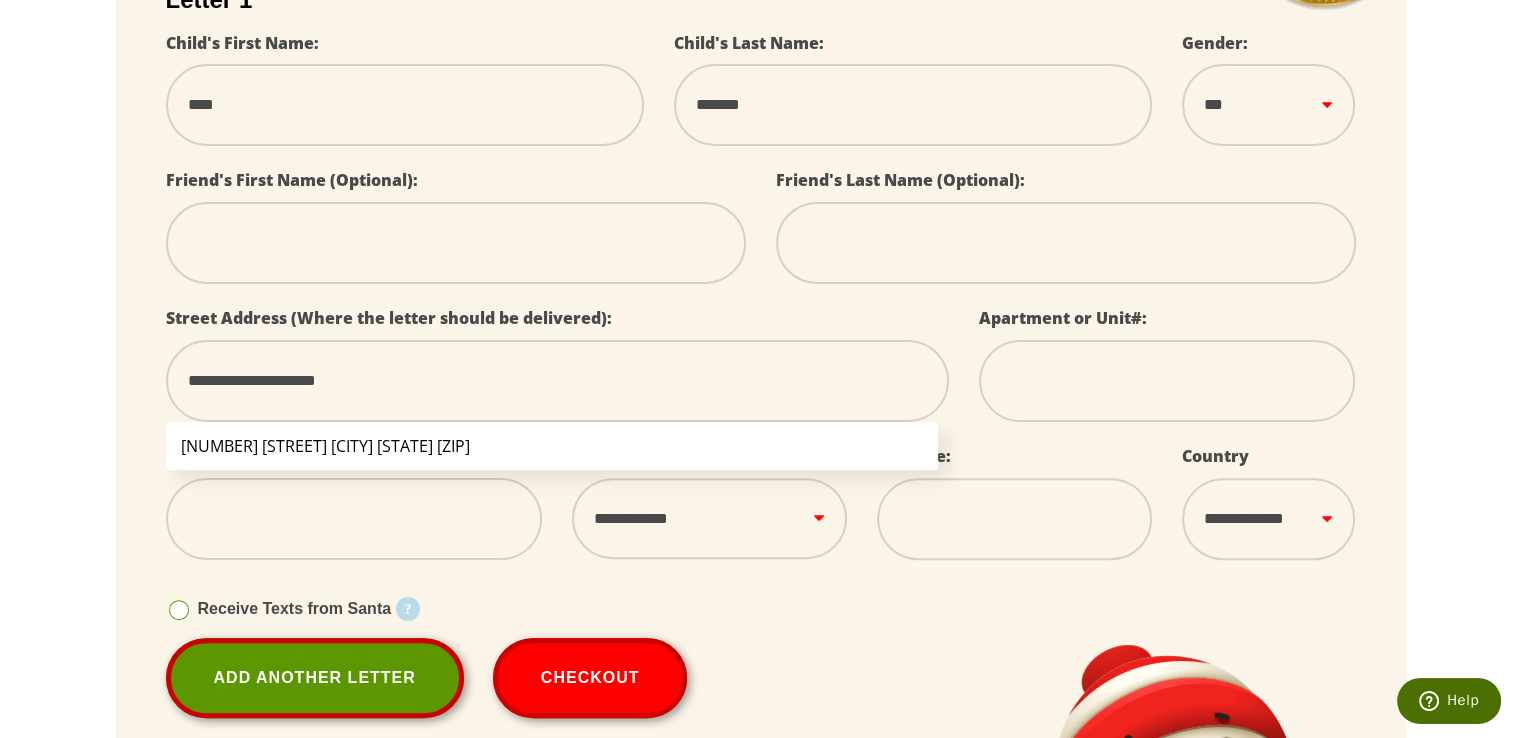 click on "9016 Ayrdale Cres Philadelphia
PA 19128" at bounding box center [552, 446] 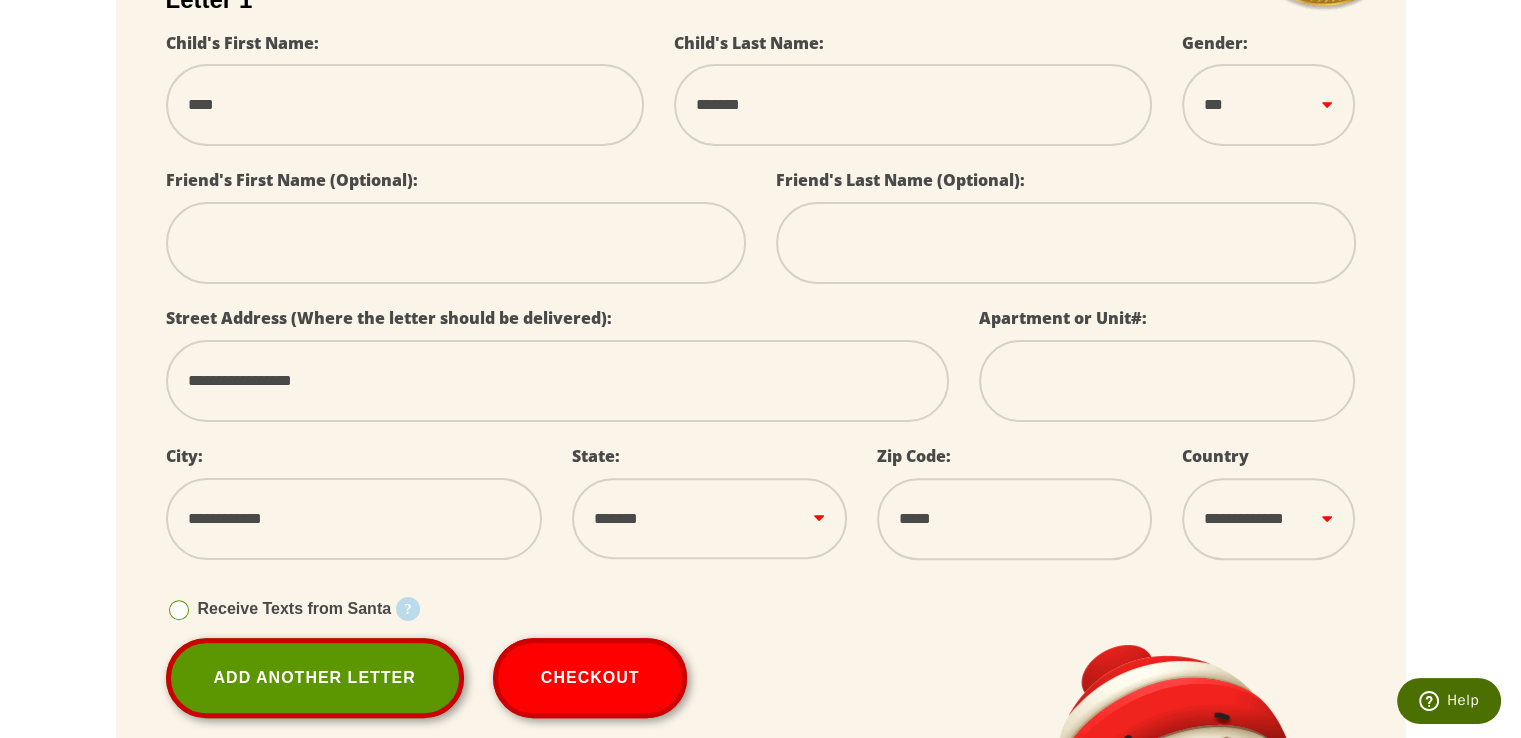 click on "**********" at bounding box center [557, 381] 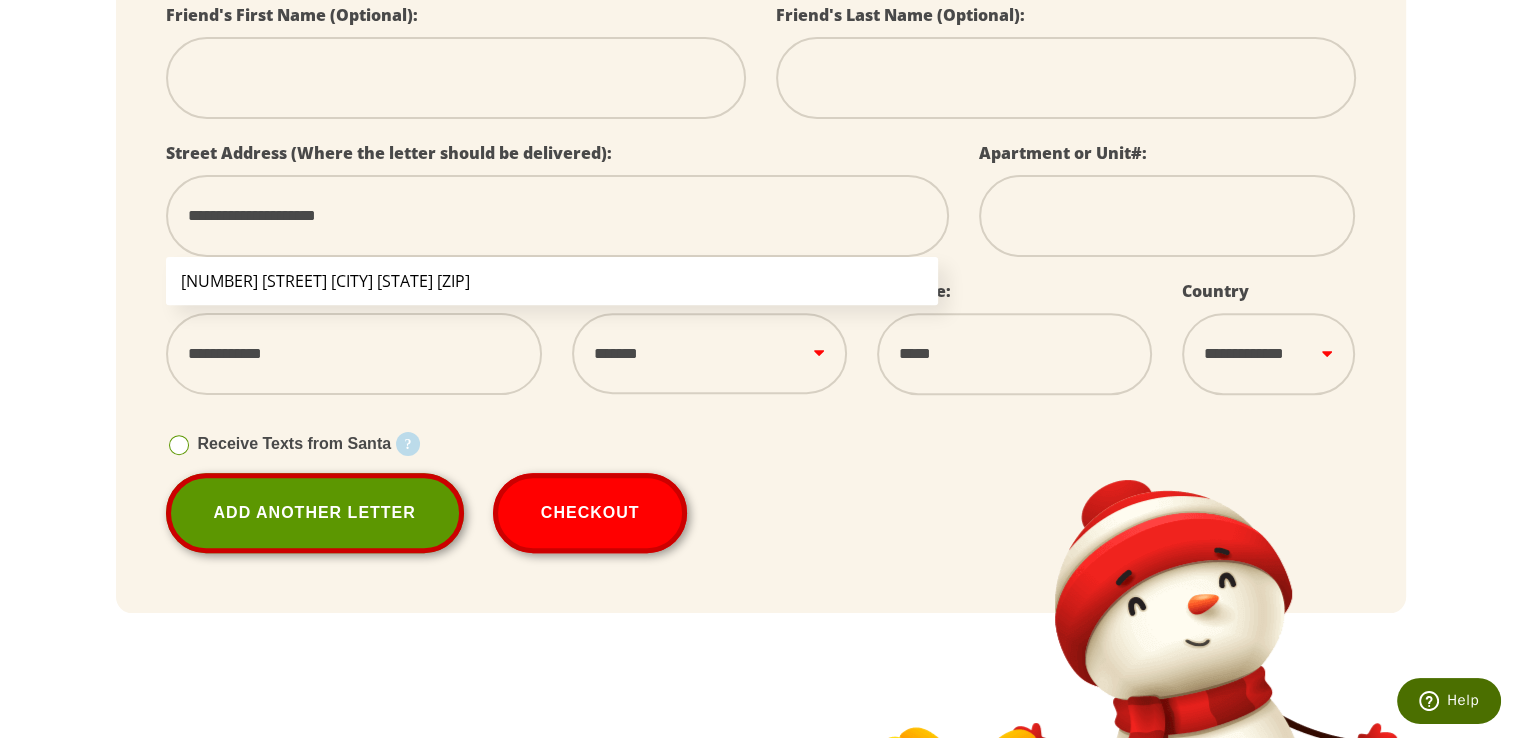 scroll, scrollTop: 704, scrollLeft: 0, axis: vertical 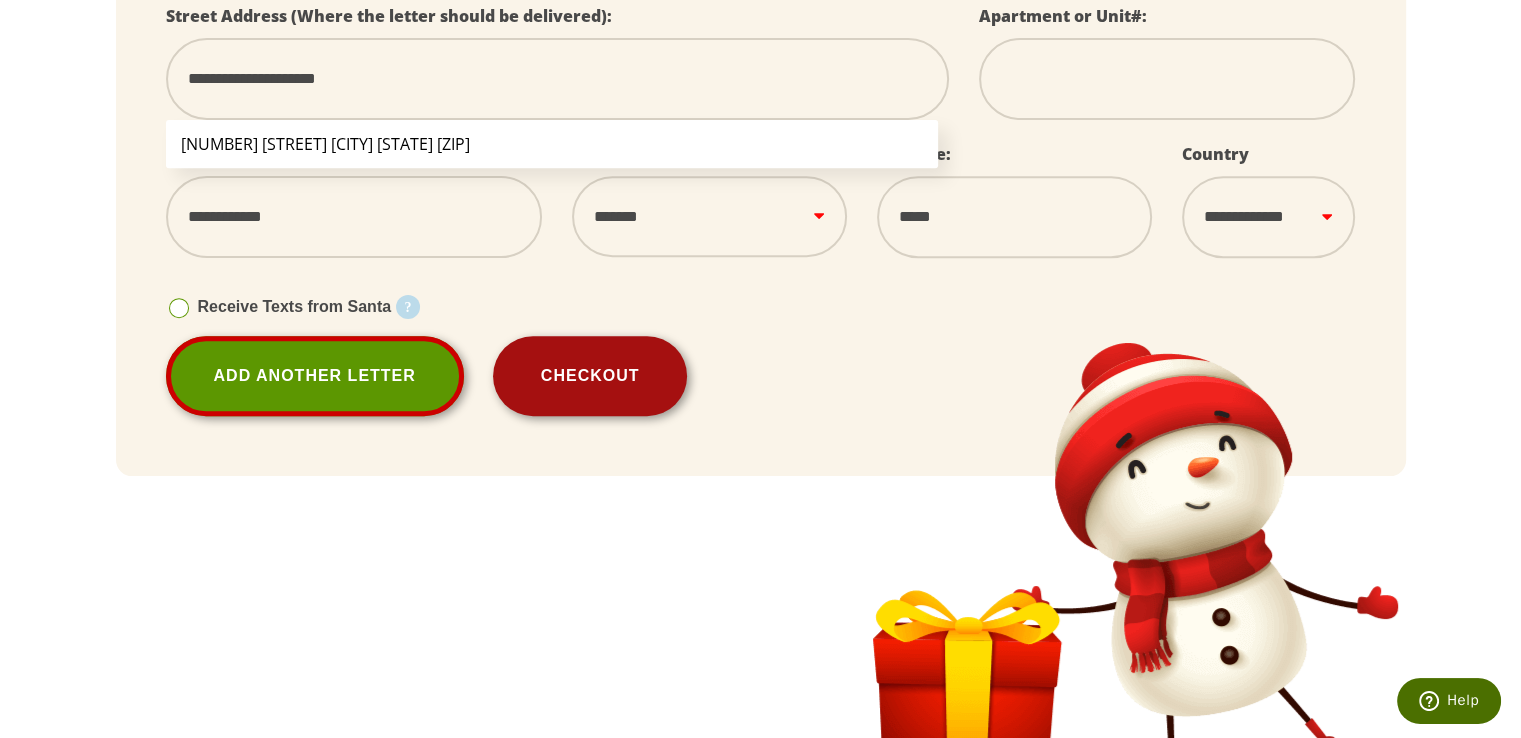 click on "Checkout" at bounding box center [590, 376] 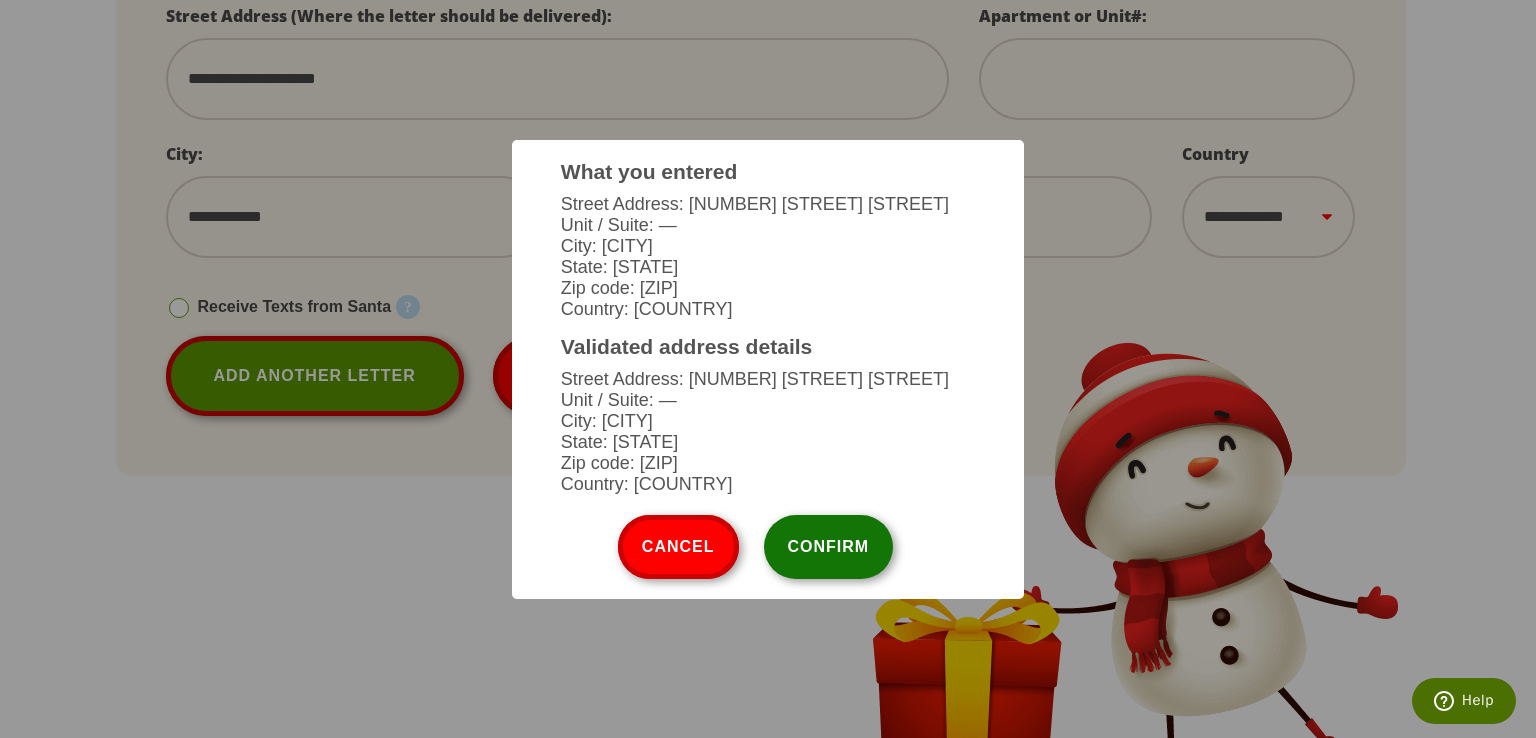 click on "Confirm" at bounding box center (829, 547) 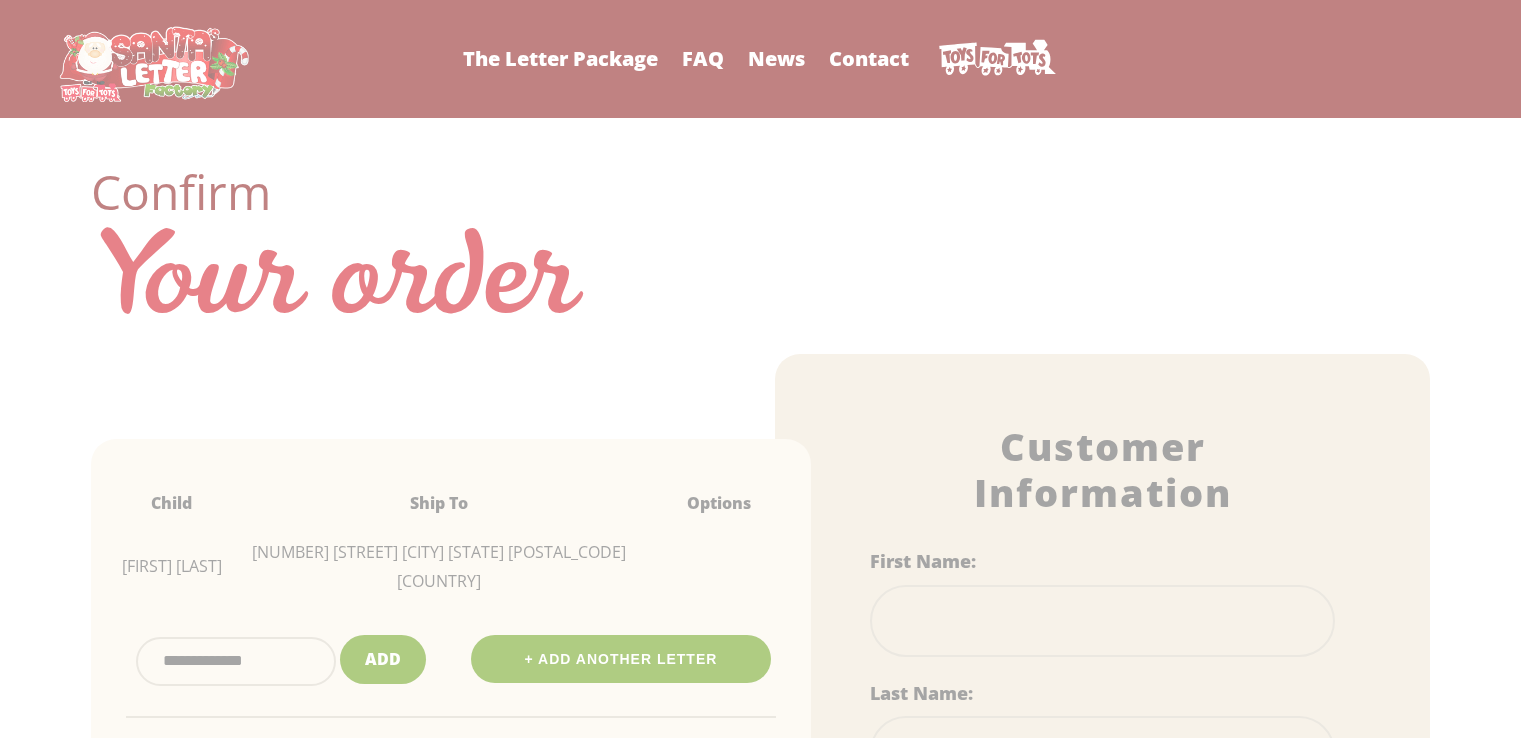 scroll, scrollTop: 0, scrollLeft: 0, axis: both 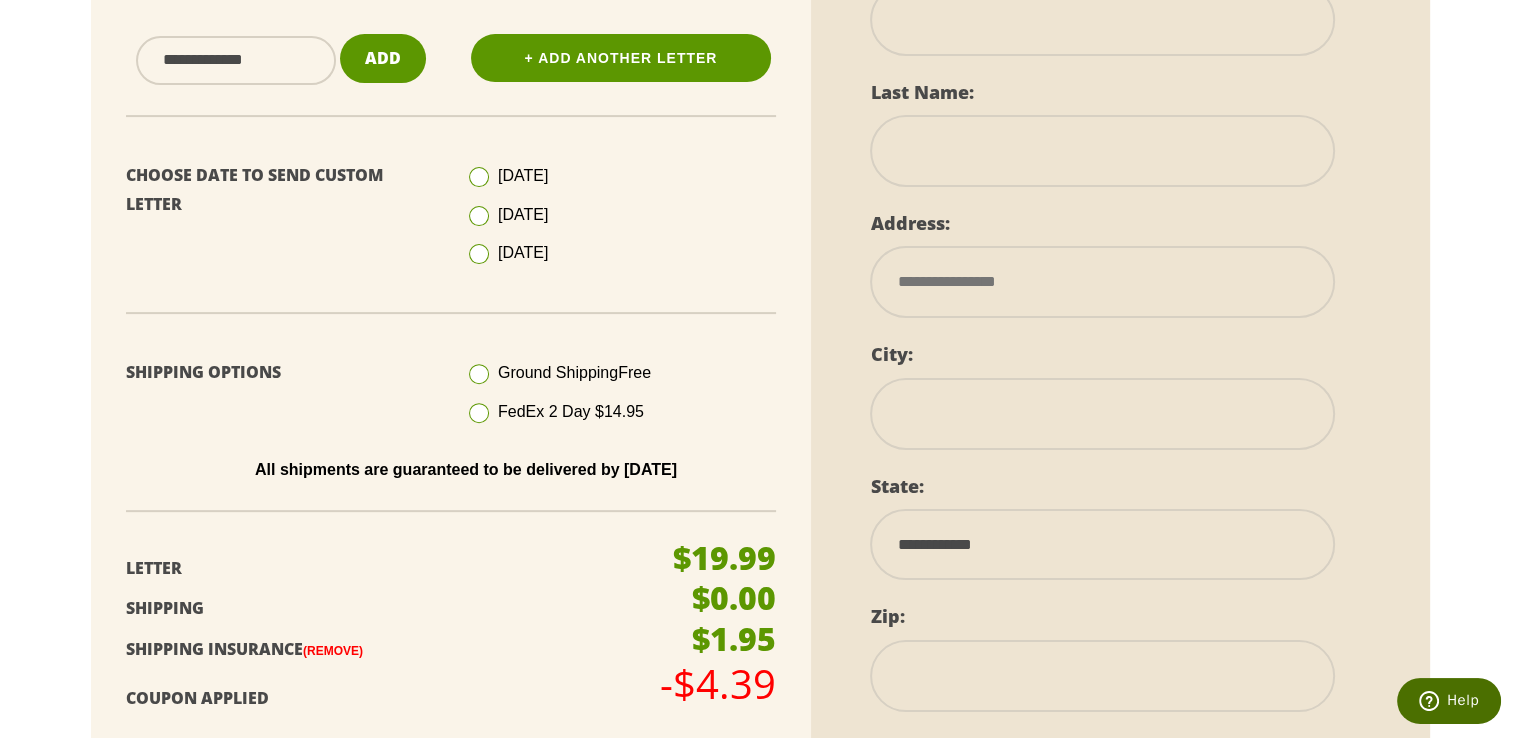 click on "(Remove)" at bounding box center [333, 651] 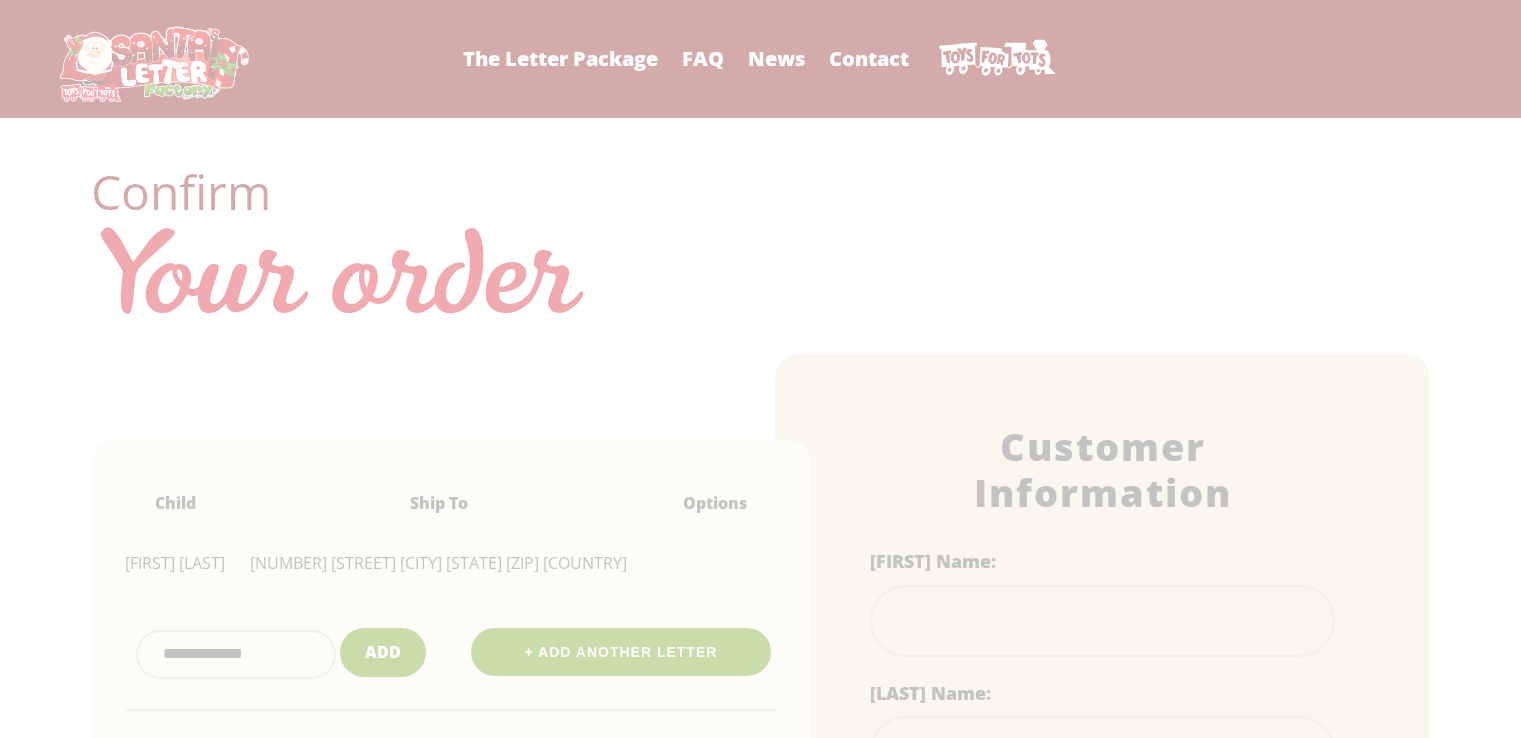 scroll, scrollTop: 0, scrollLeft: 0, axis: both 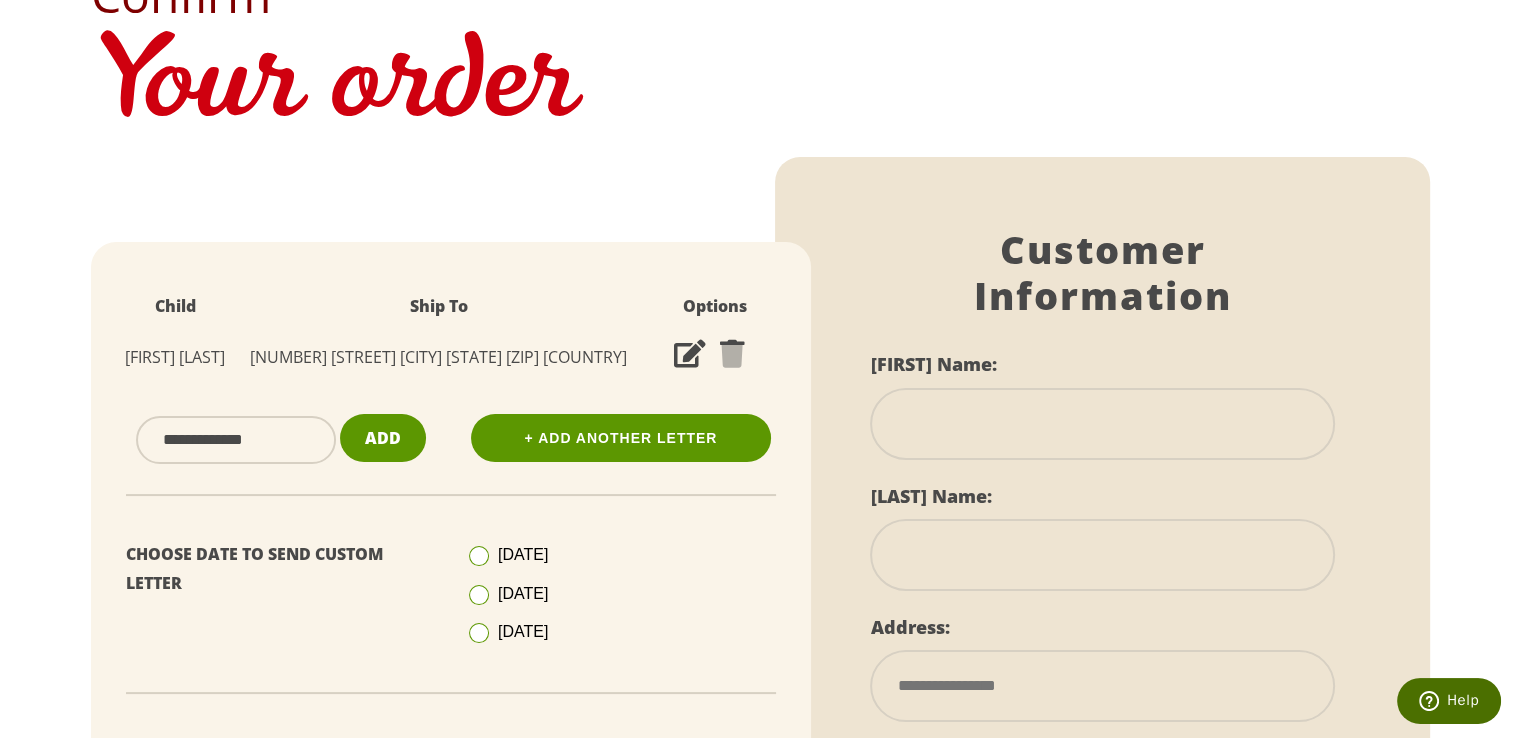 click at bounding box center [479, 633] 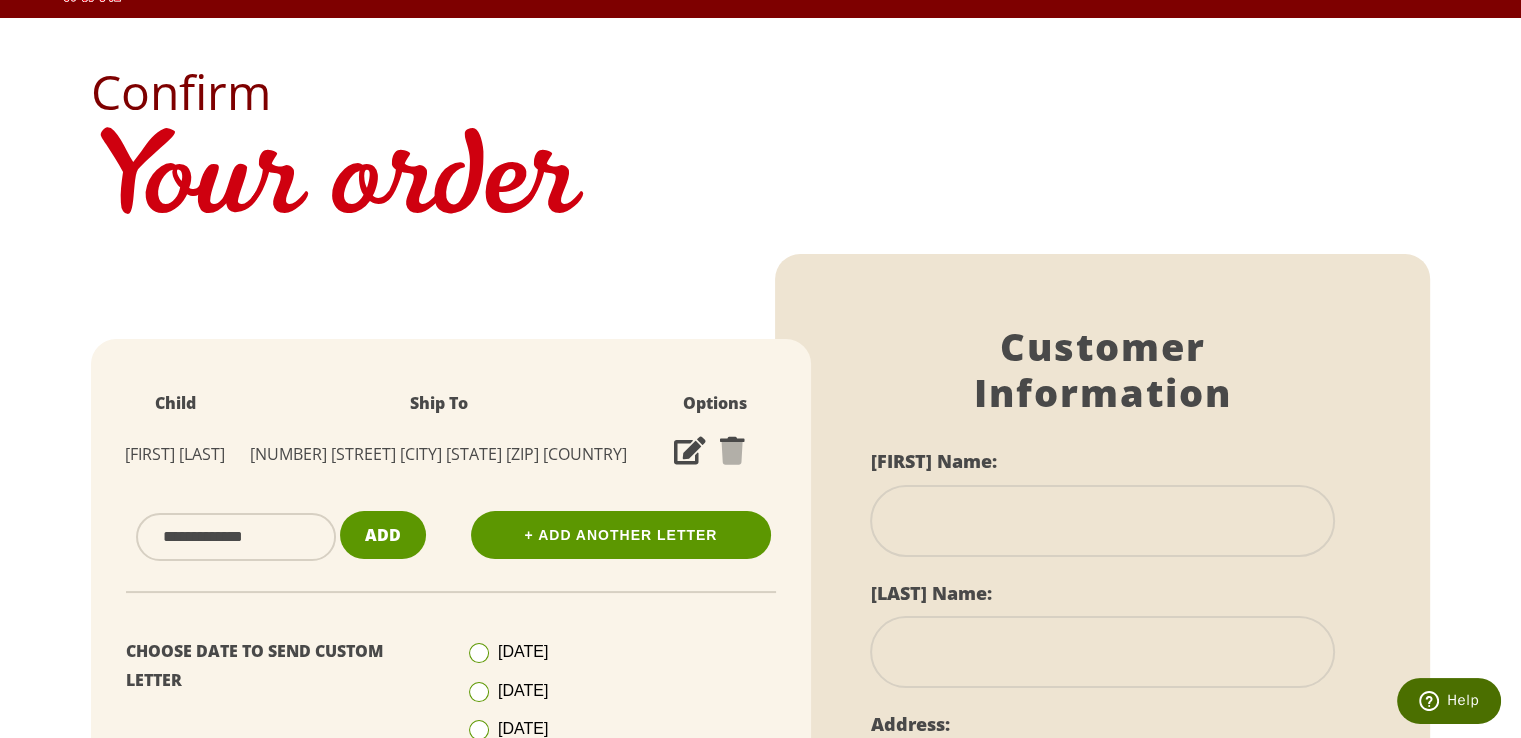 scroll, scrollTop: 98, scrollLeft: 0, axis: vertical 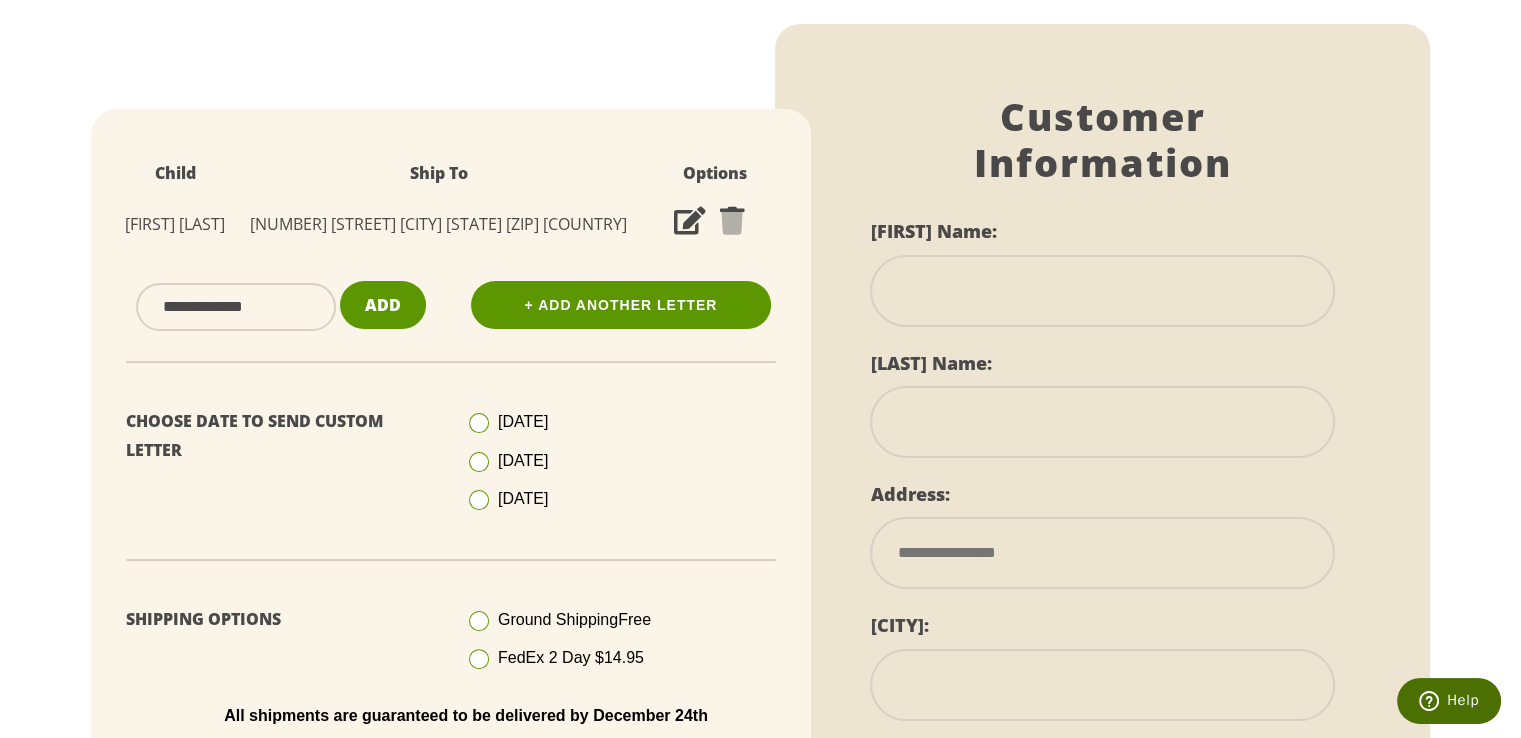 click at bounding box center [1102, 291] 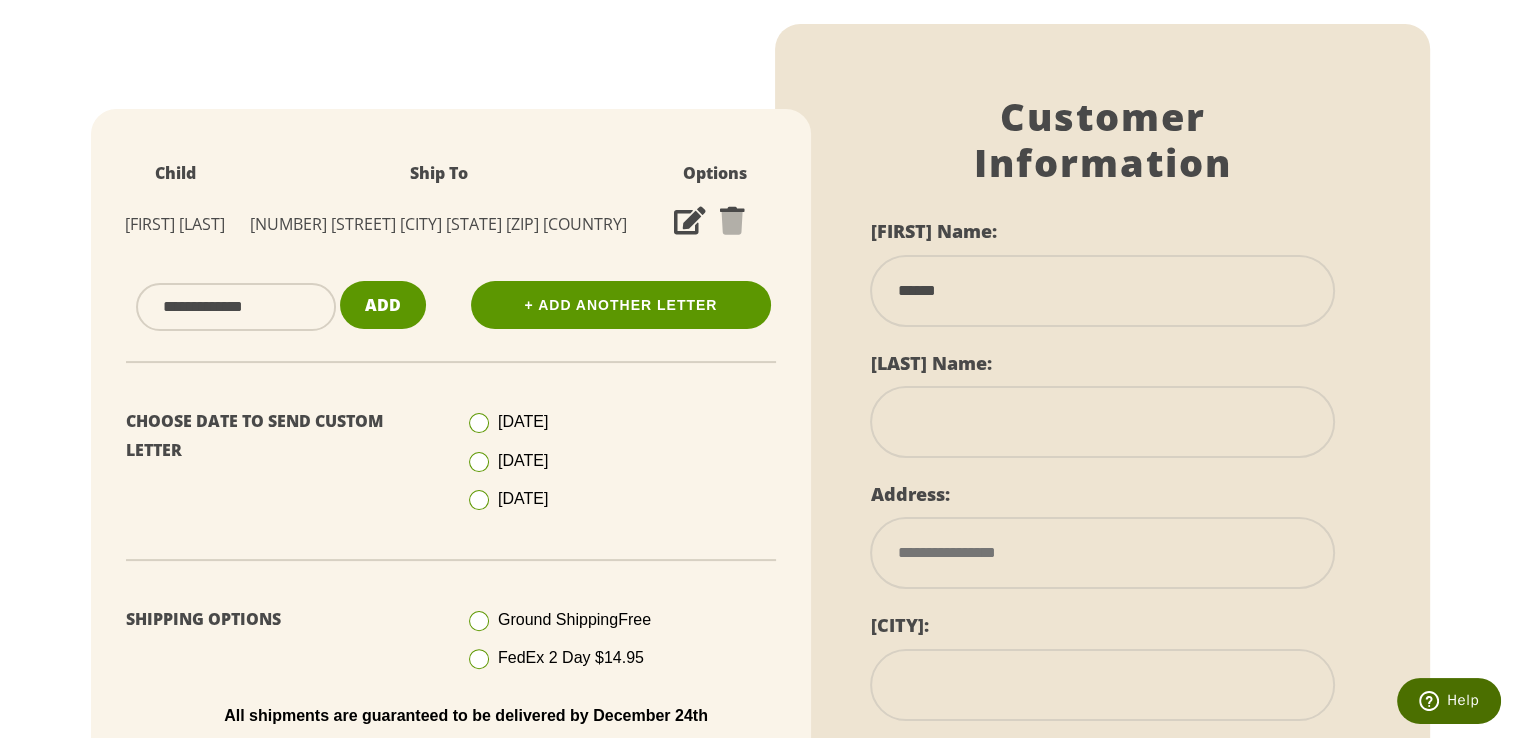 type on "*******" 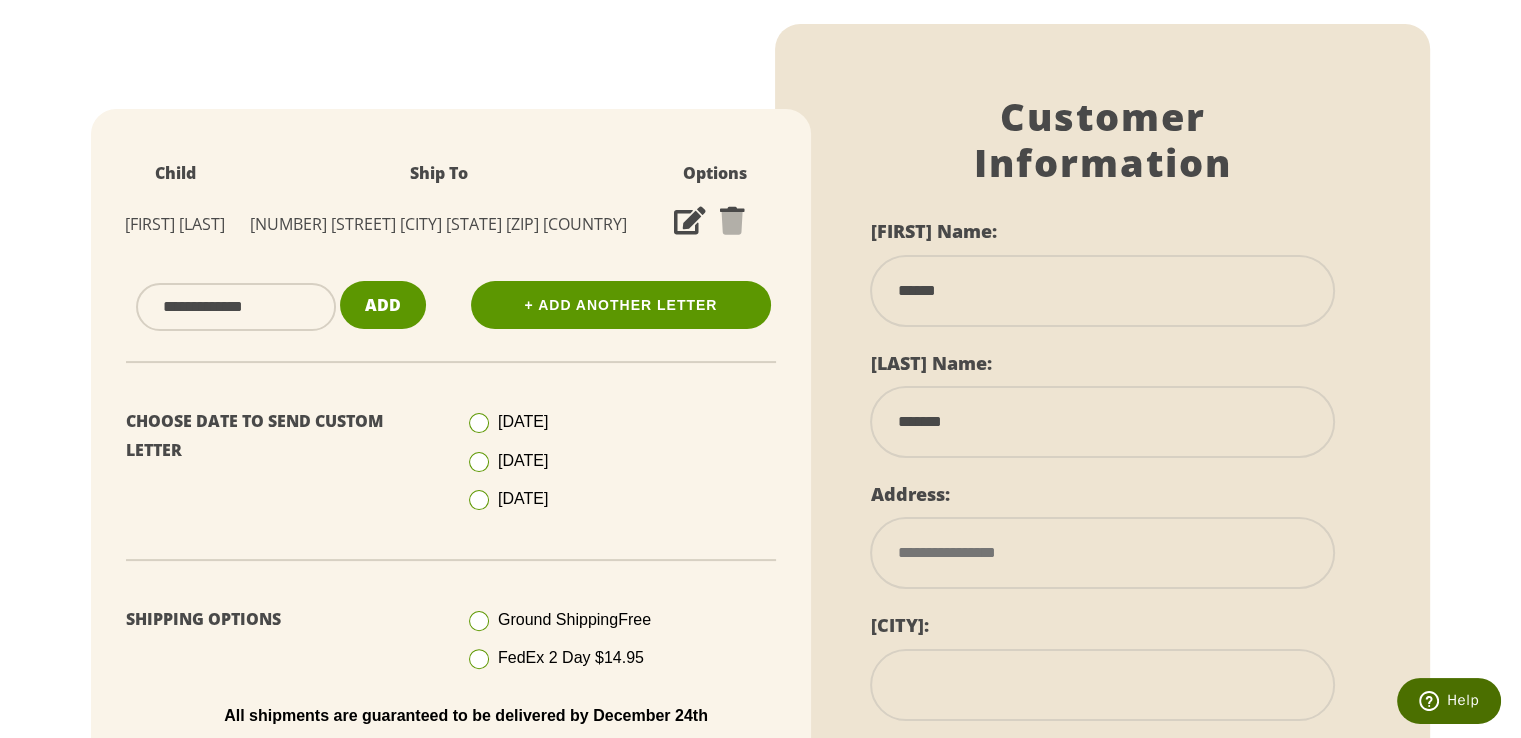 type on "**********" 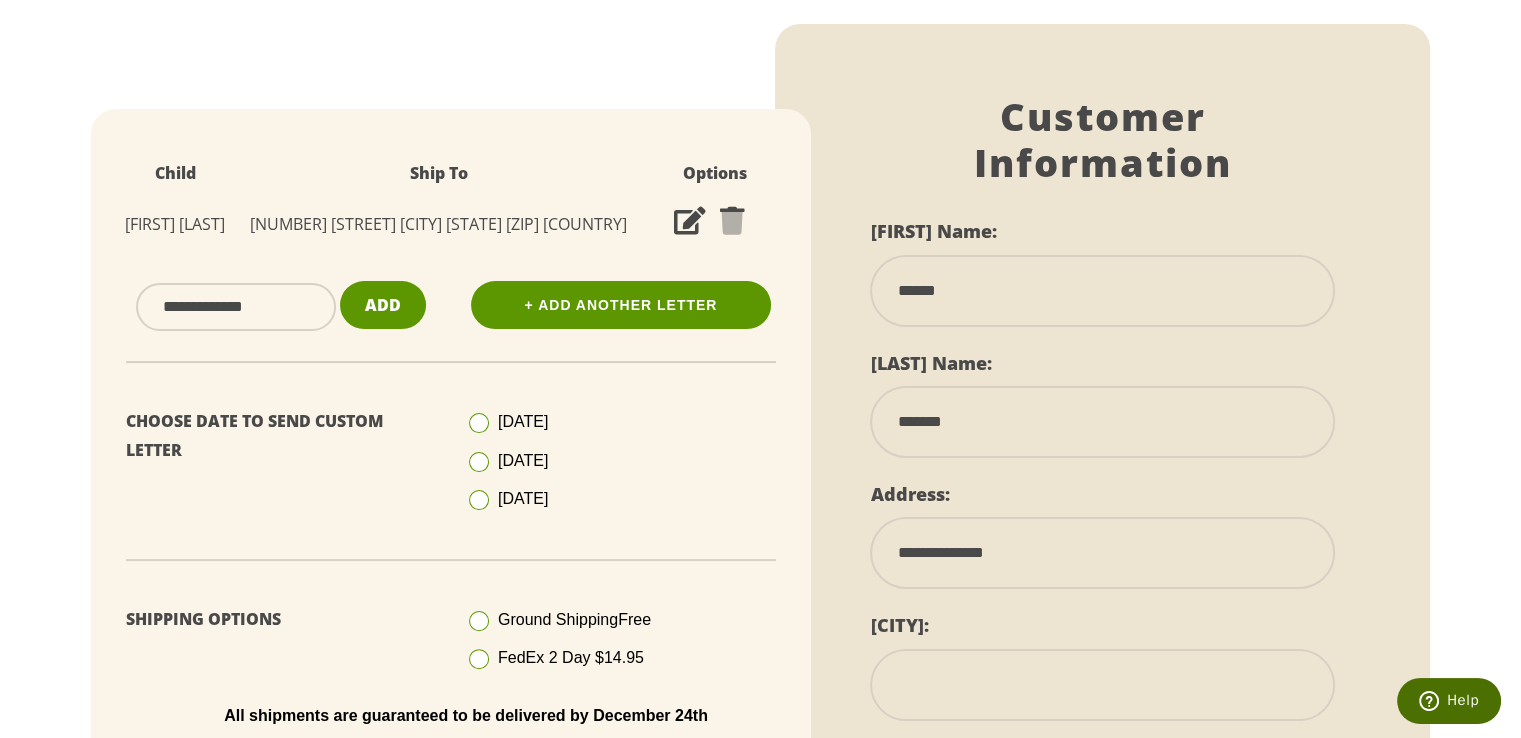 type on "**********" 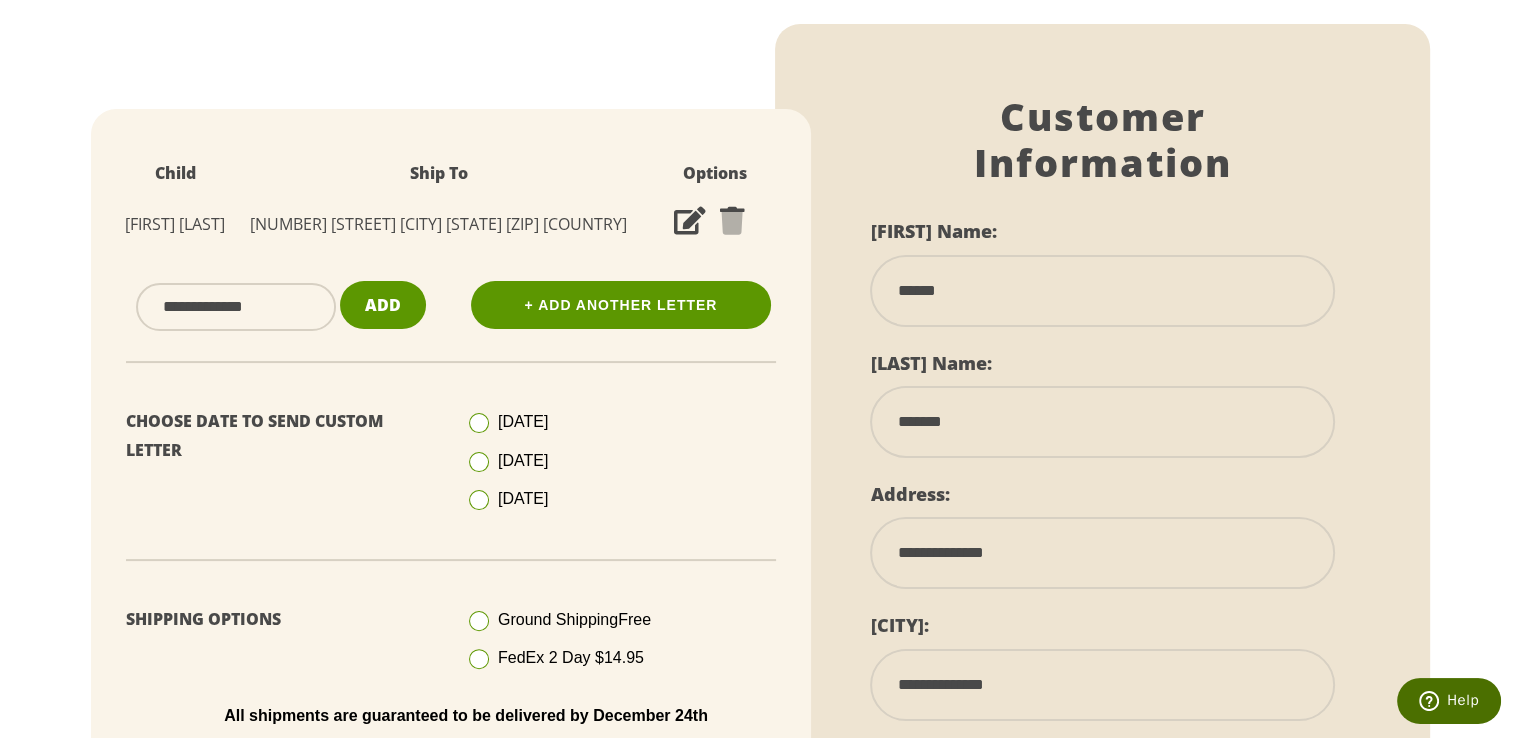 select on "**" 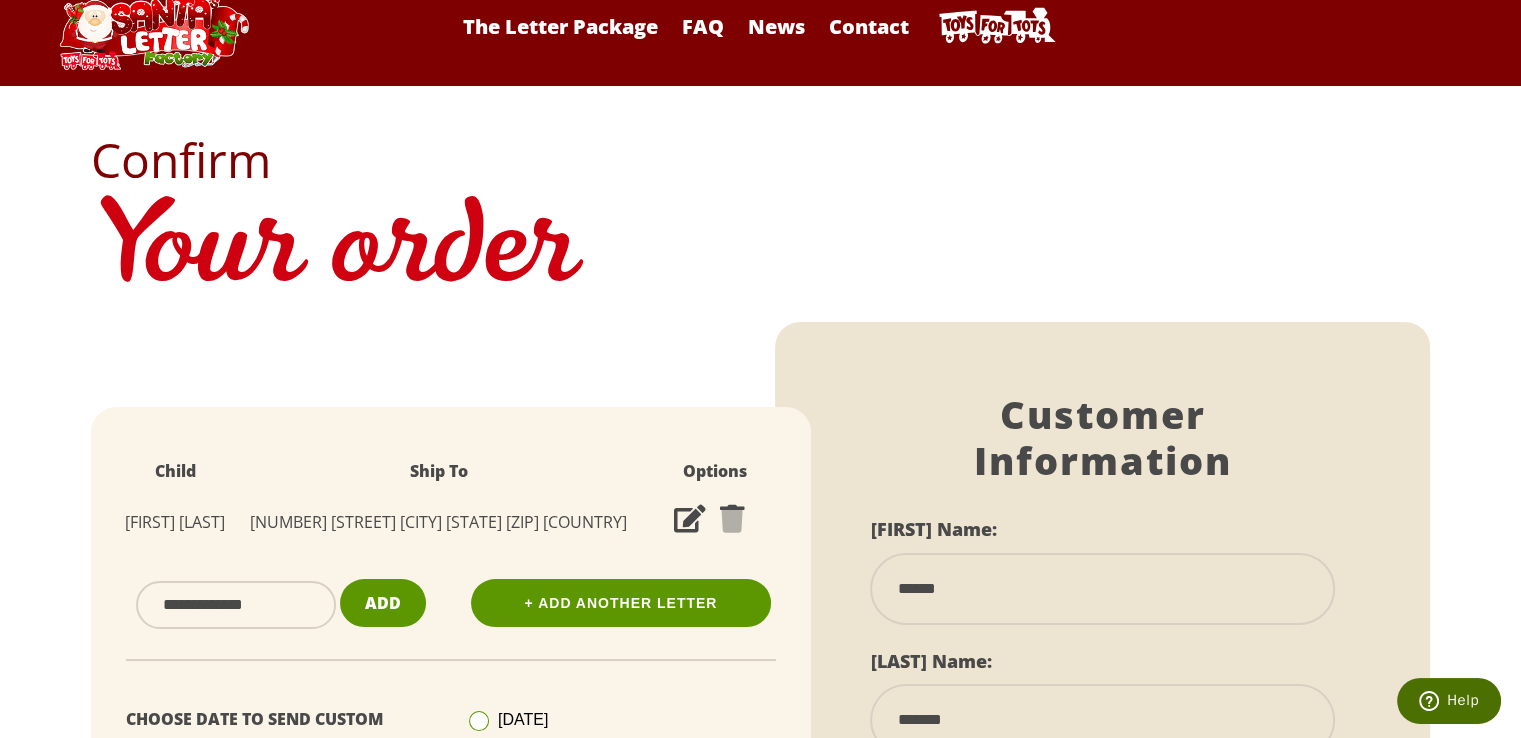 scroll, scrollTop: 0, scrollLeft: 0, axis: both 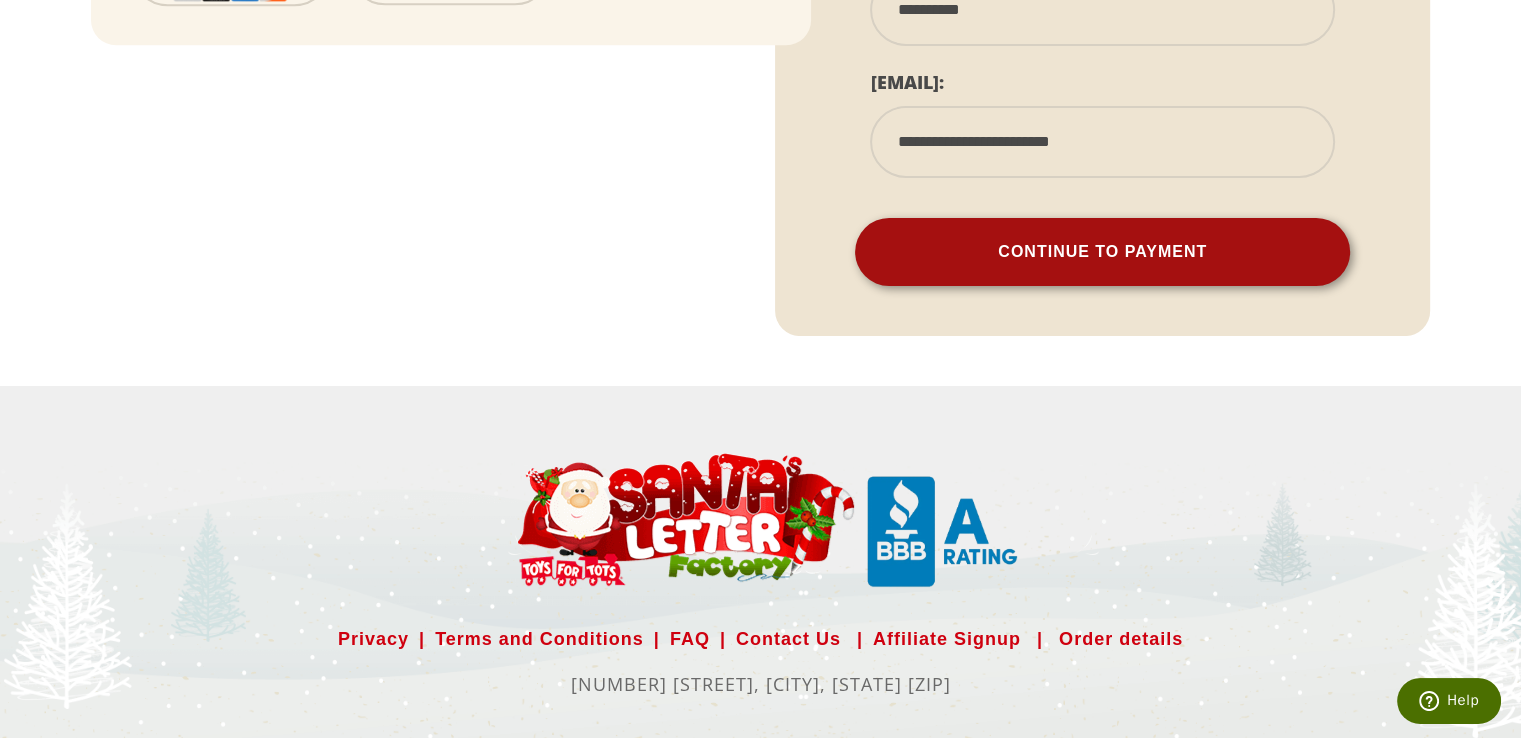 click on "Continue To Payment" at bounding box center [1102, 252] 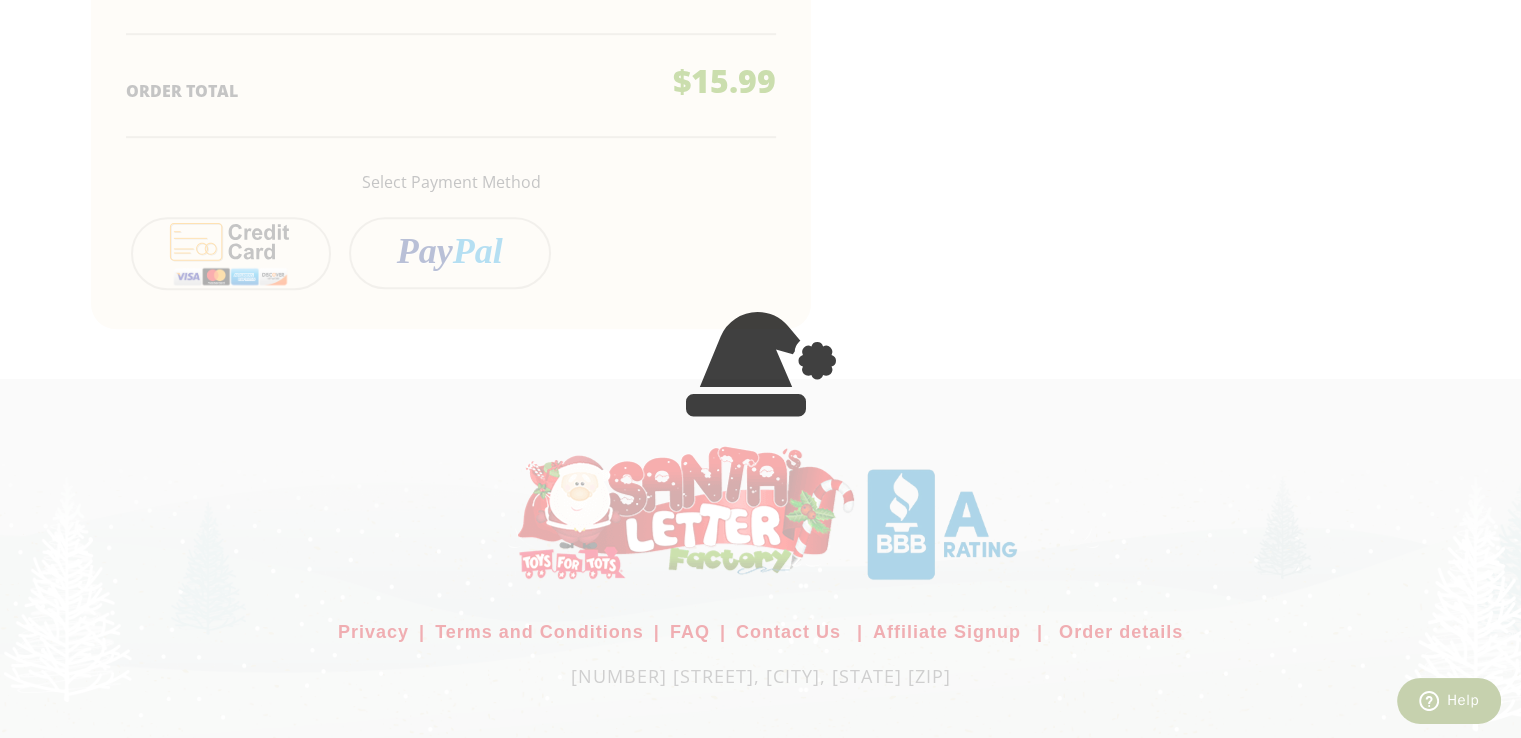 scroll, scrollTop: 544, scrollLeft: 0, axis: vertical 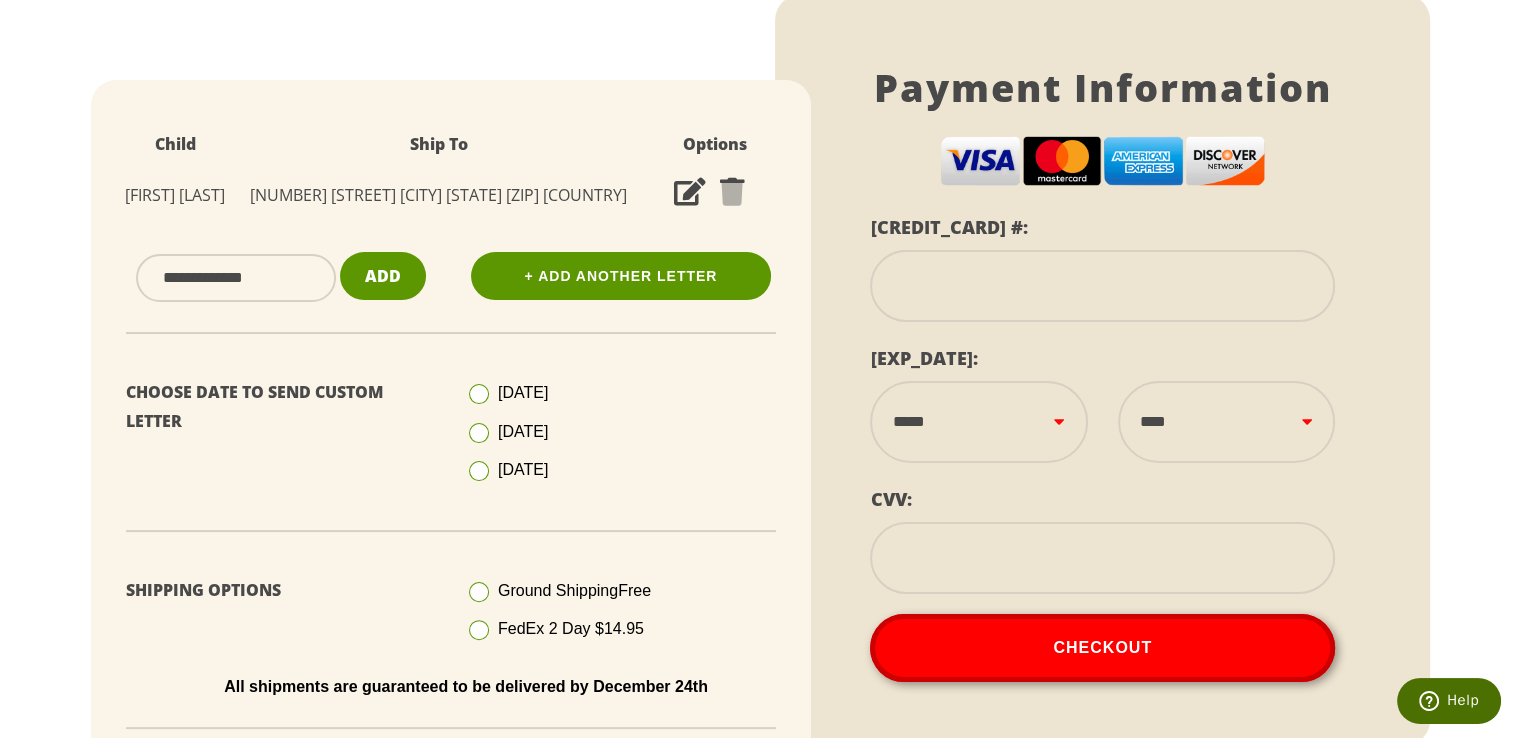click at bounding box center [1102, 286] 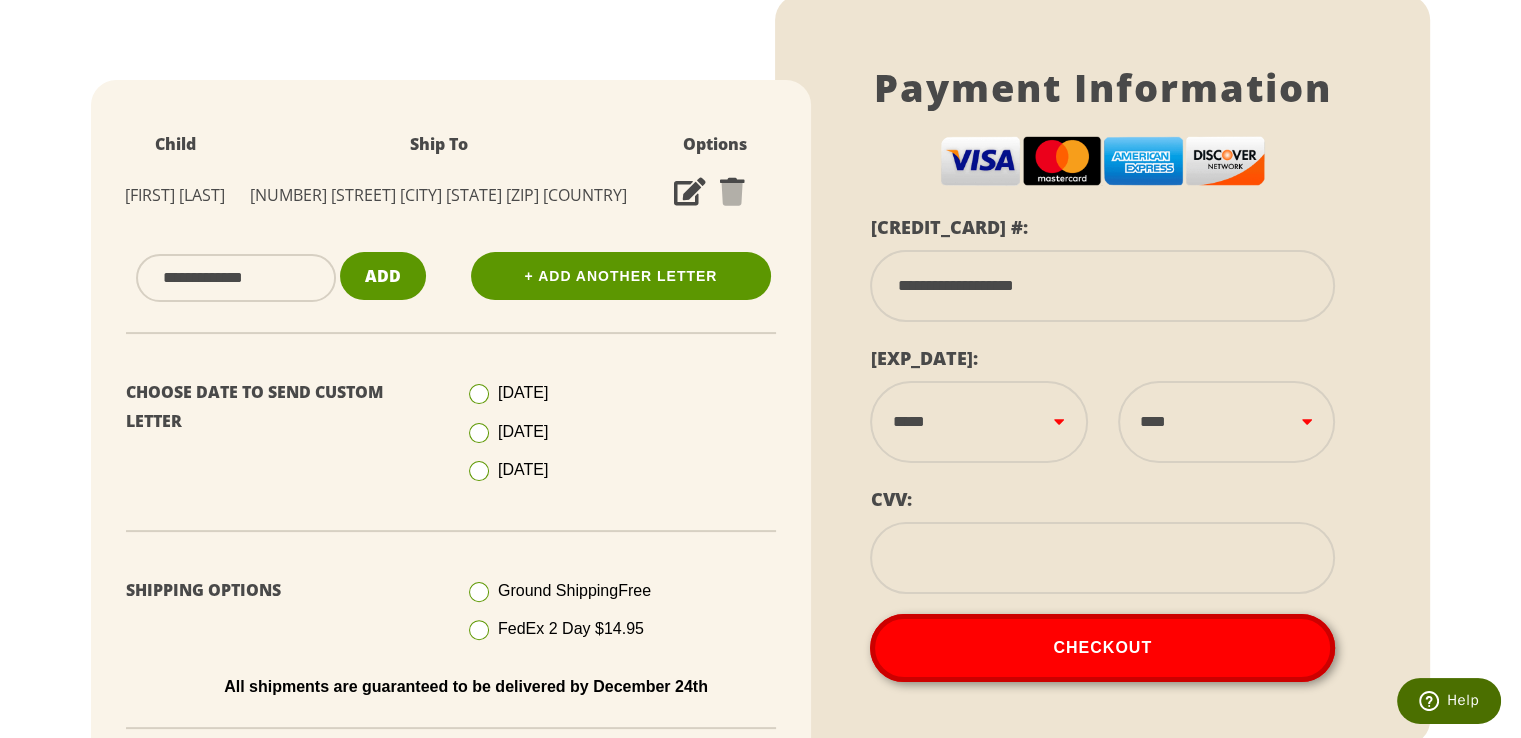 select on "**" 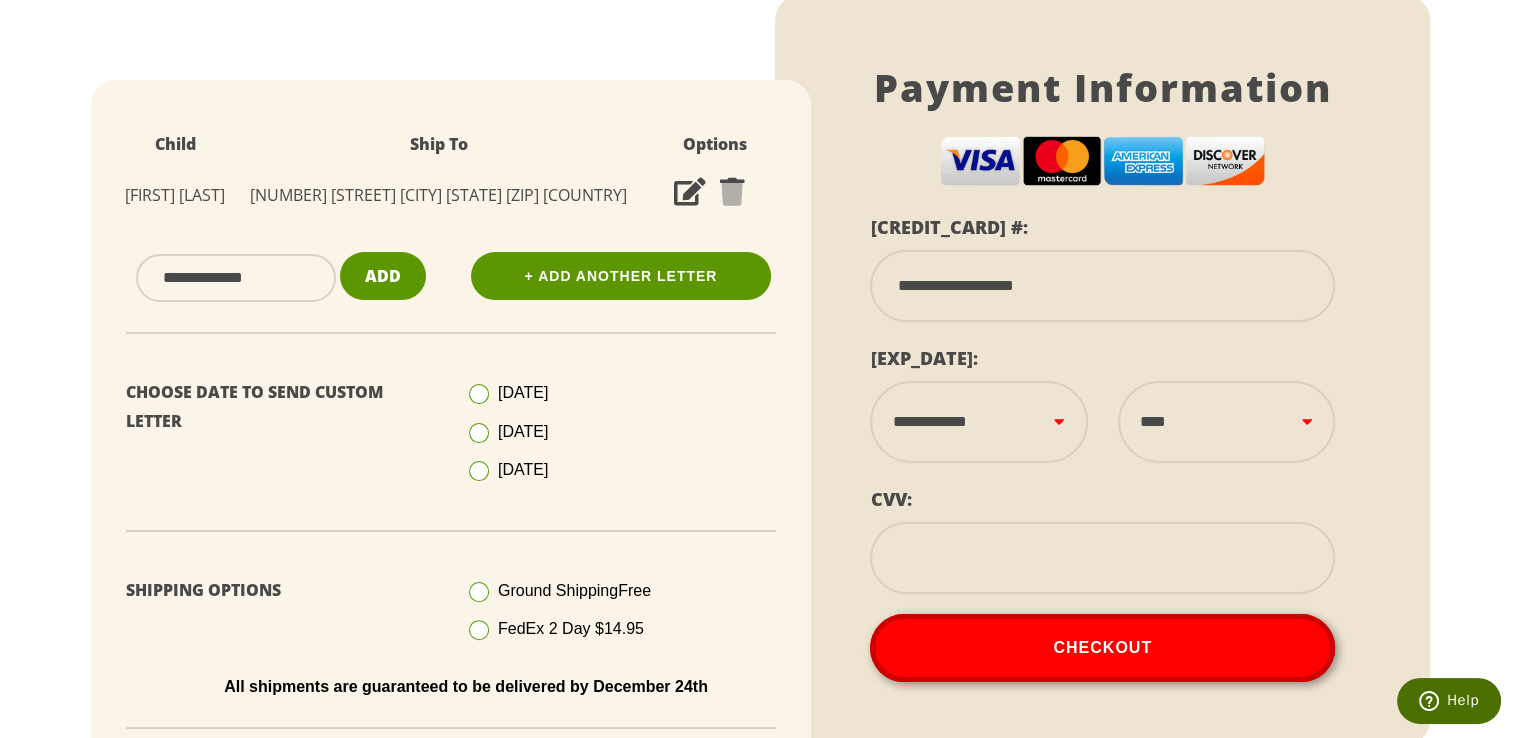 select on "****" 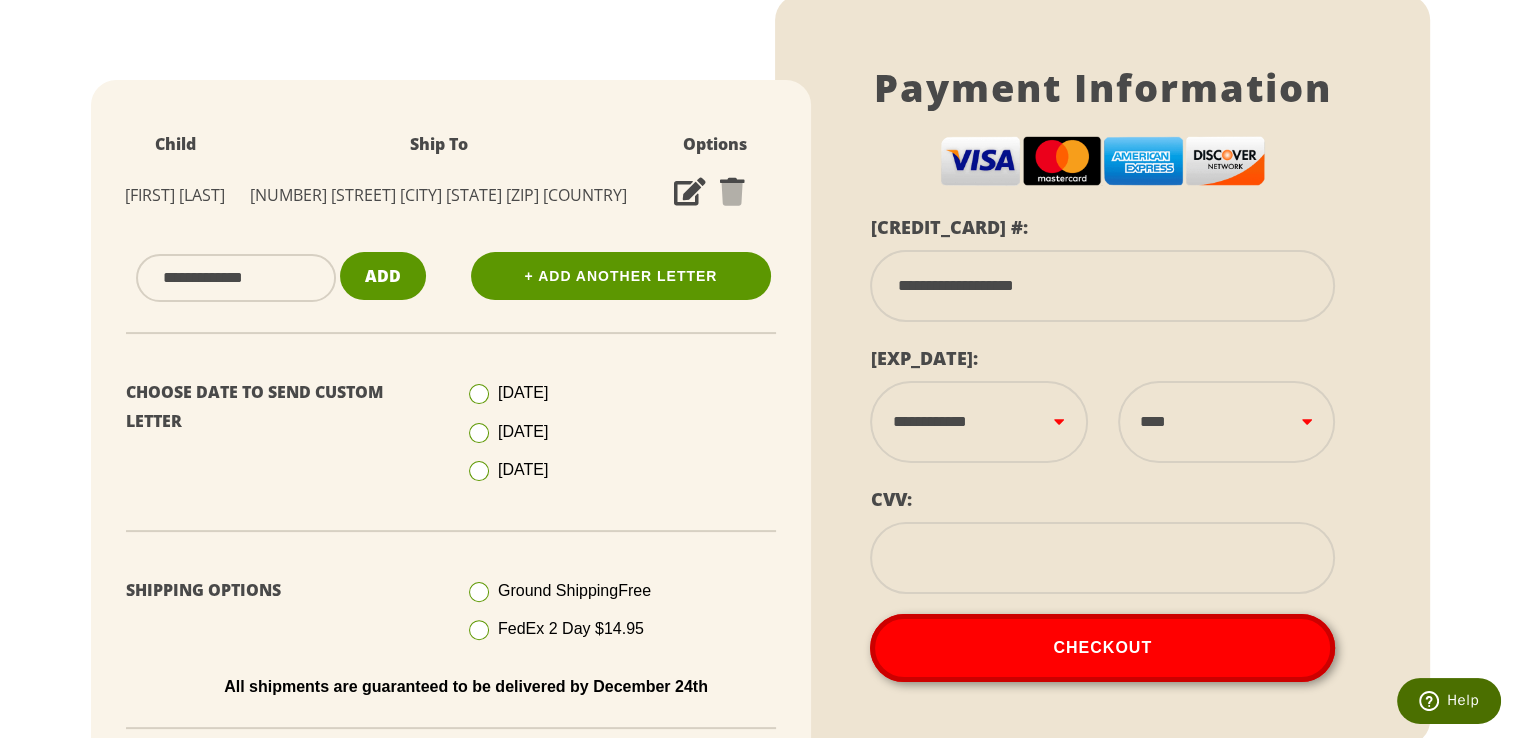 type on "***" 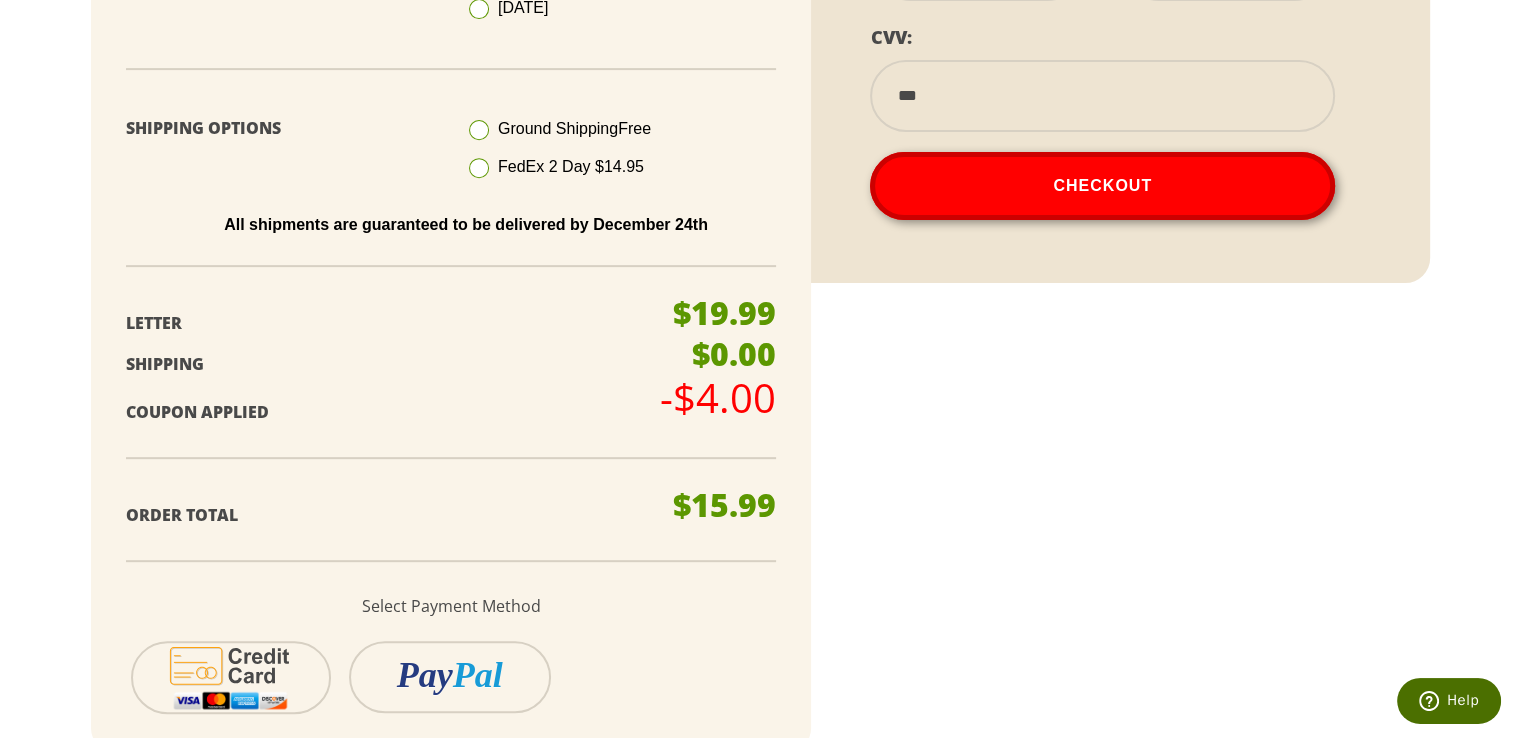 scroll, scrollTop: 891, scrollLeft: 0, axis: vertical 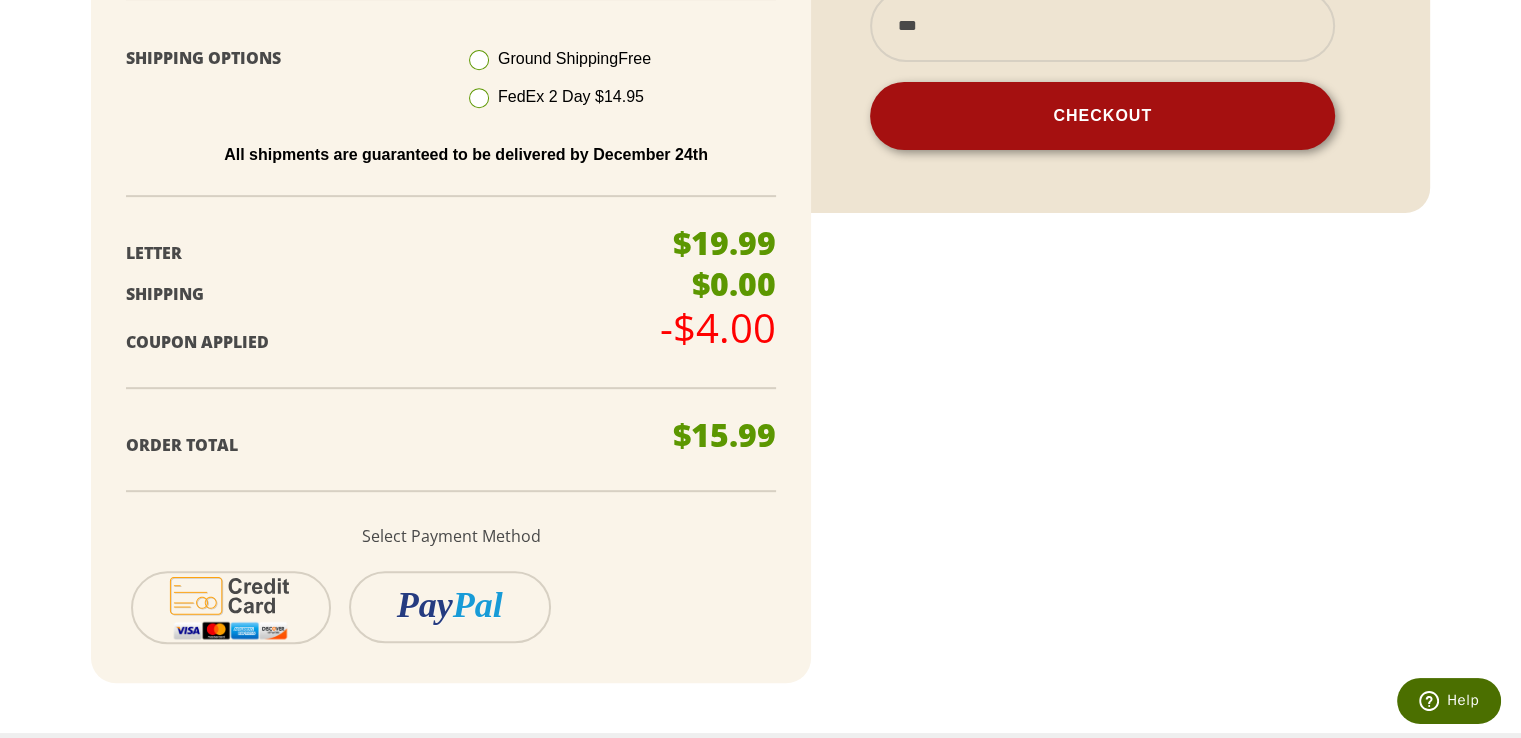 click on "Checkout" at bounding box center (1102, 116) 